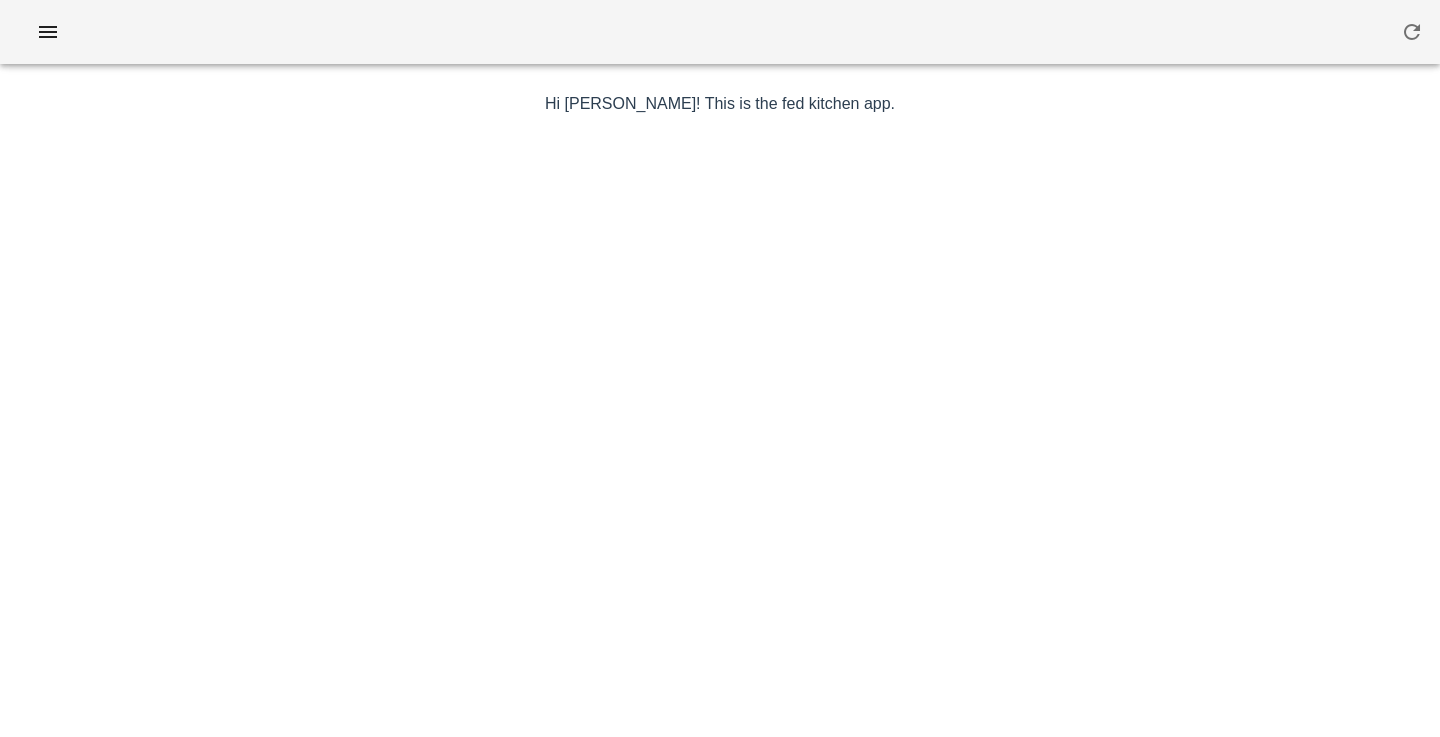 scroll, scrollTop: 0, scrollLeft: 0, axis: both 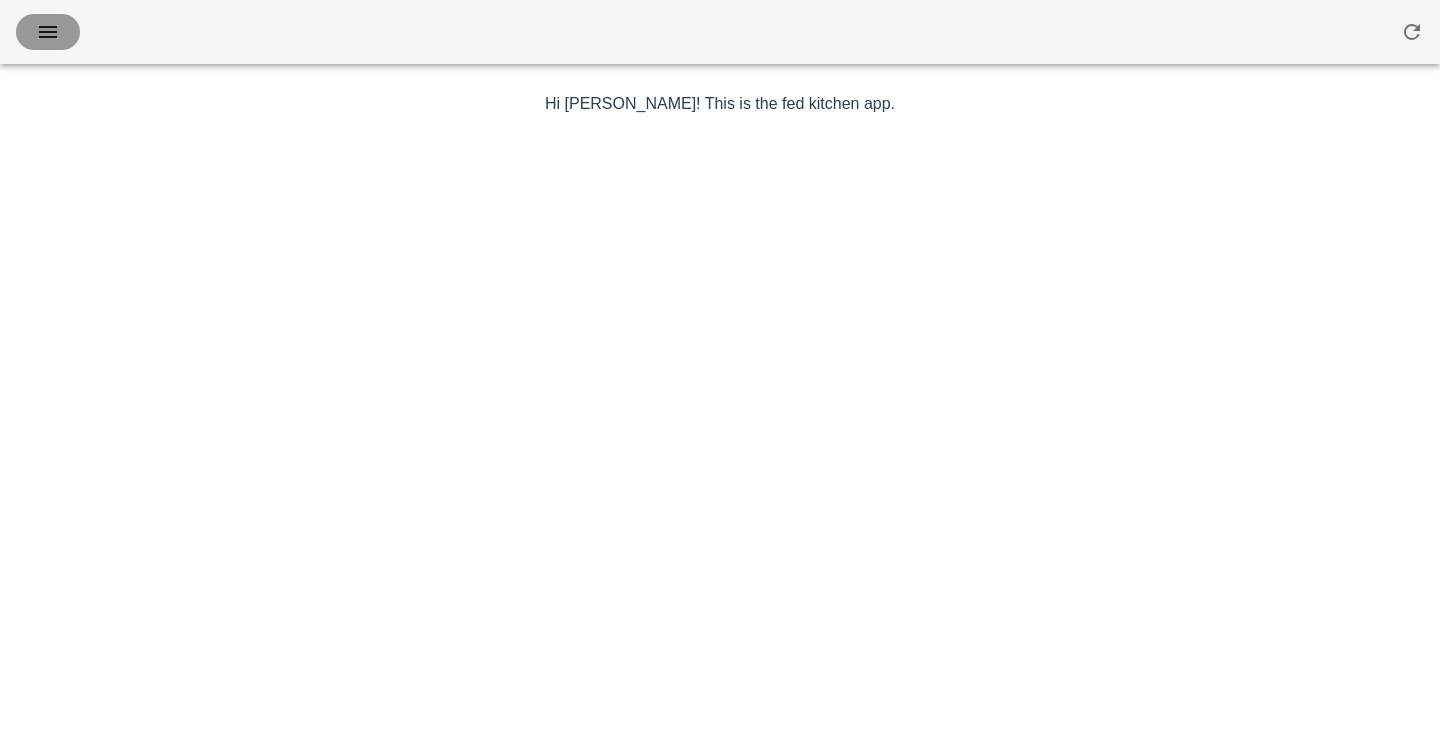 click at bounding box center (48, 32) 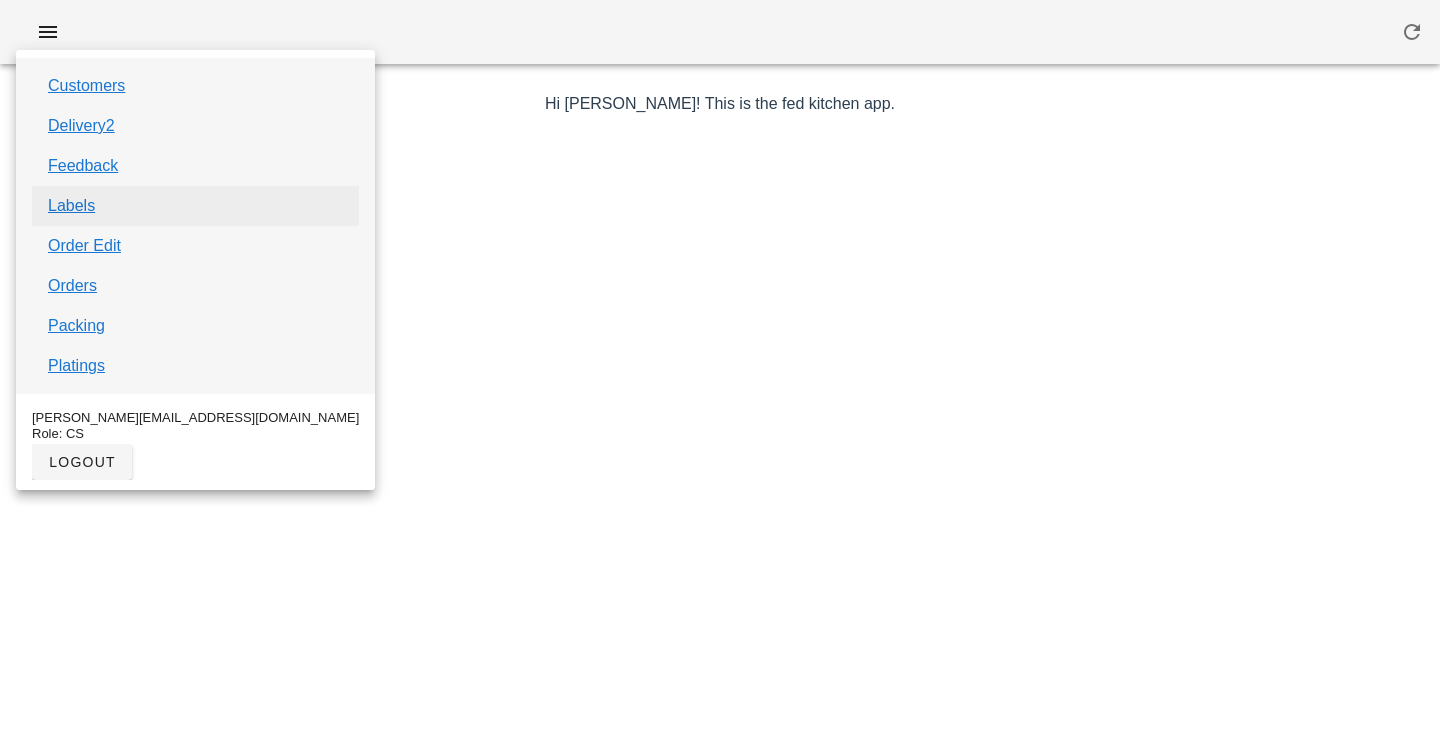 click on "Labels" at bounding box center [71, 206] 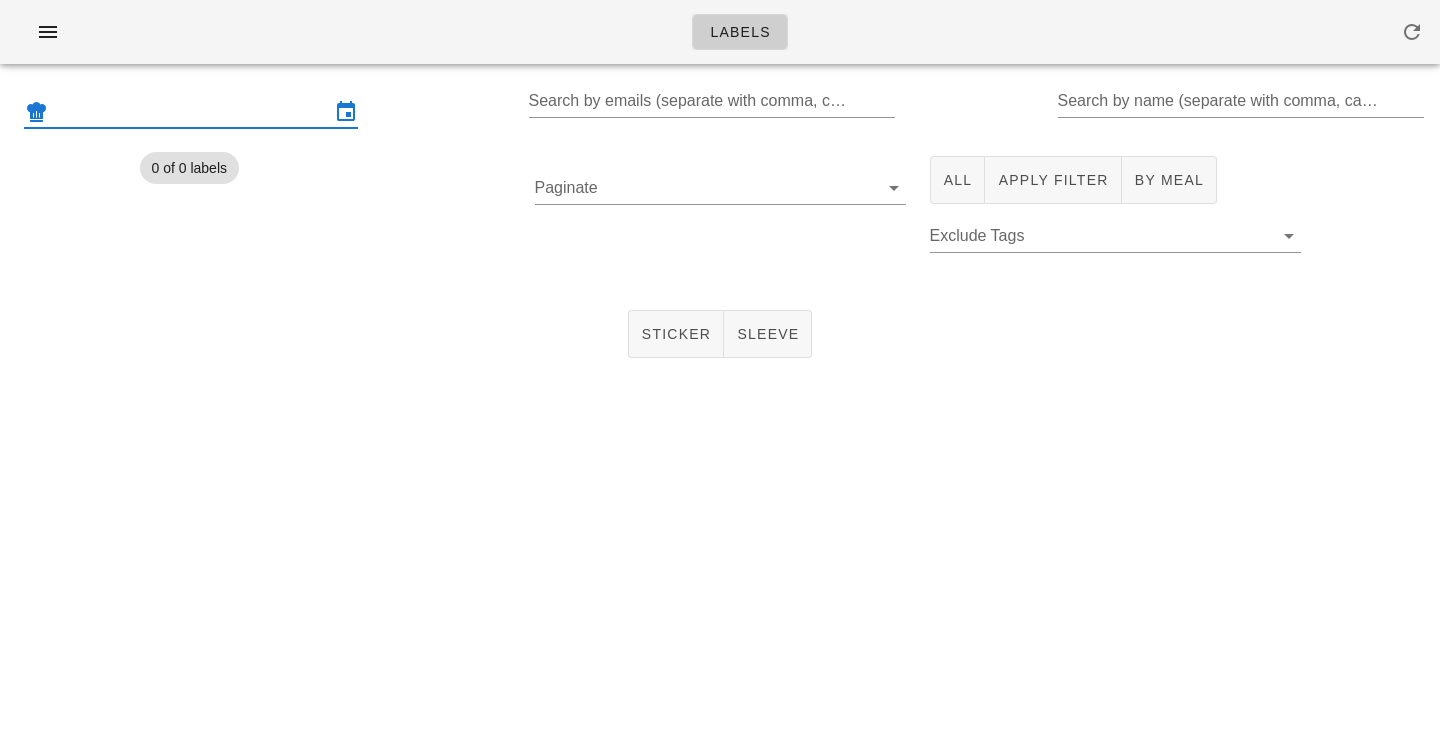 click at bounding box center (191, 112) 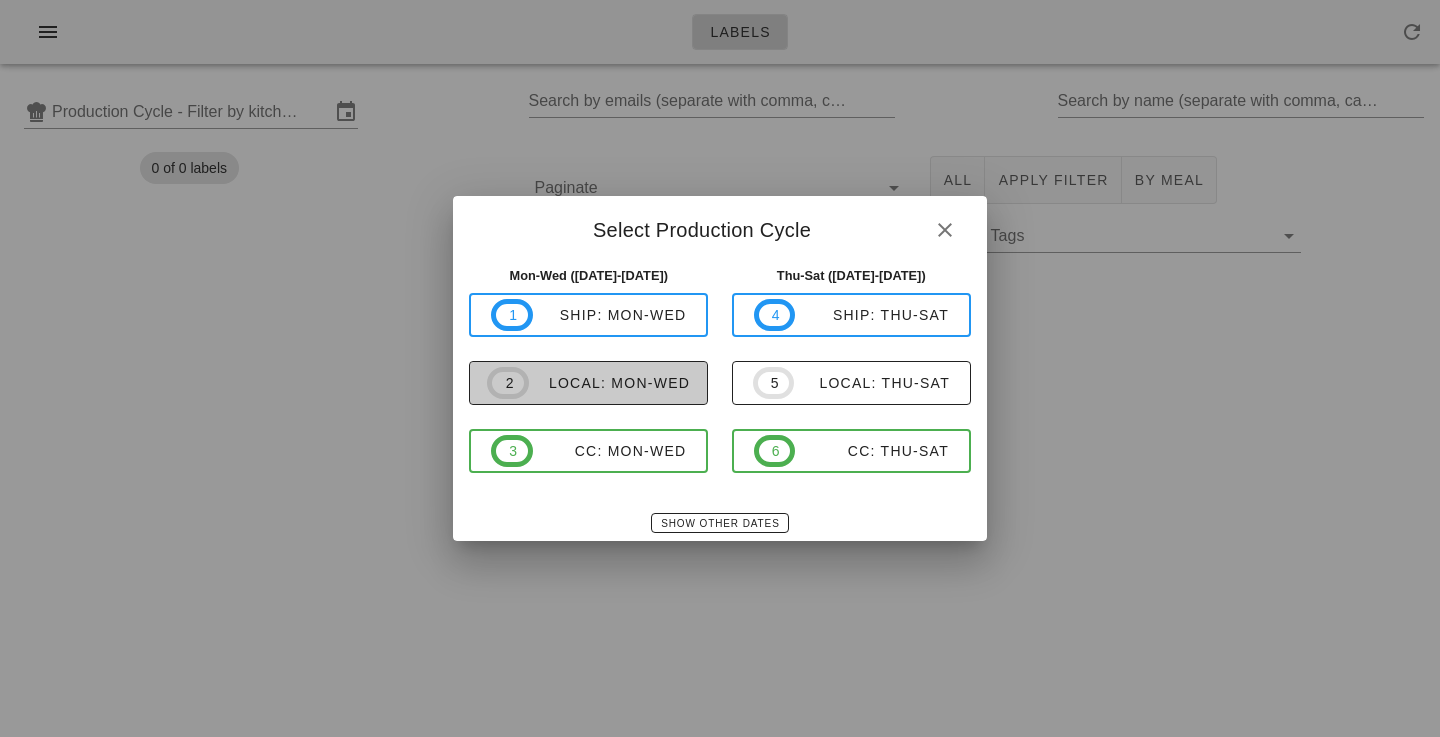 click on "2   local: Mon-Wed" at bounding box center [588, 383] 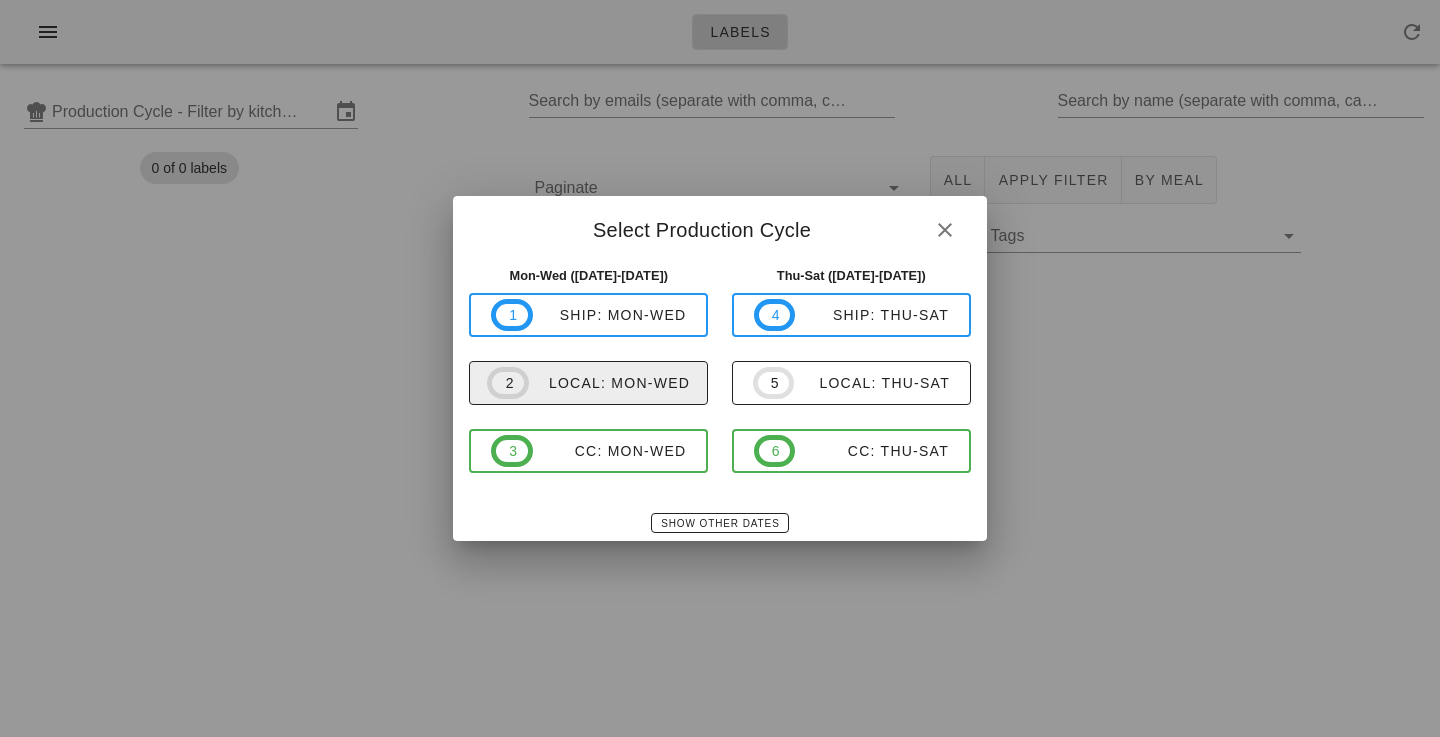 type on "local: Mon-Wed ([DATE]-[DATE])" 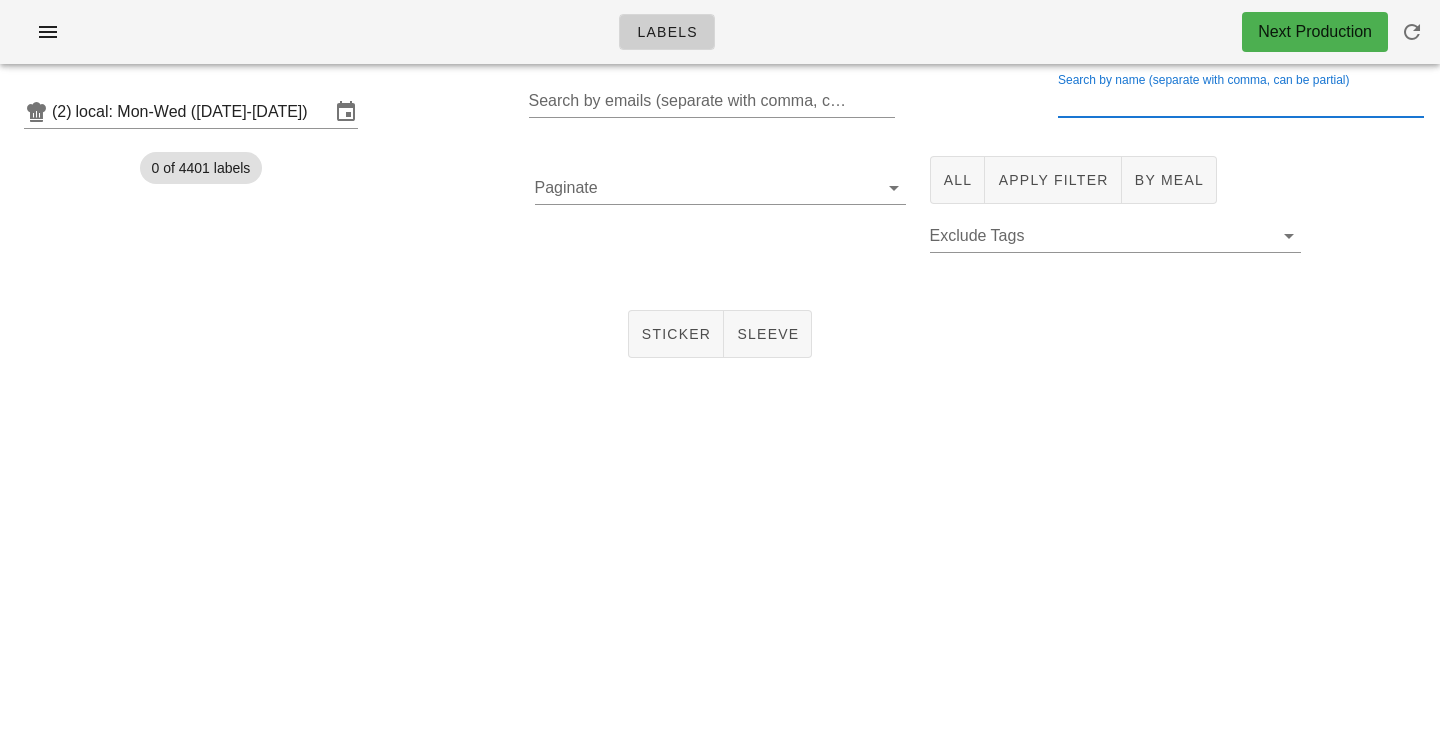 click on "Search by name  (separate with comma, can be partial)" at bounding box center (1239, 101) 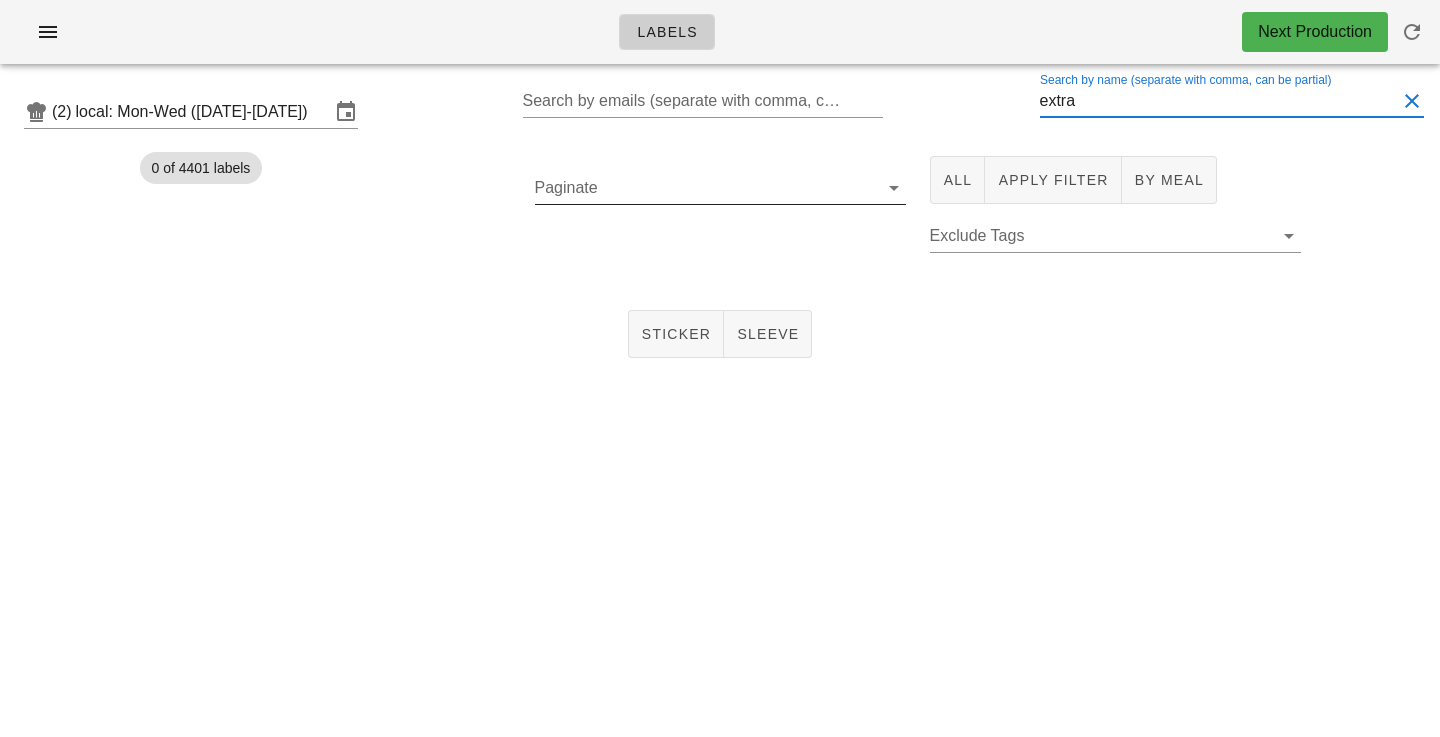 type on "extra" 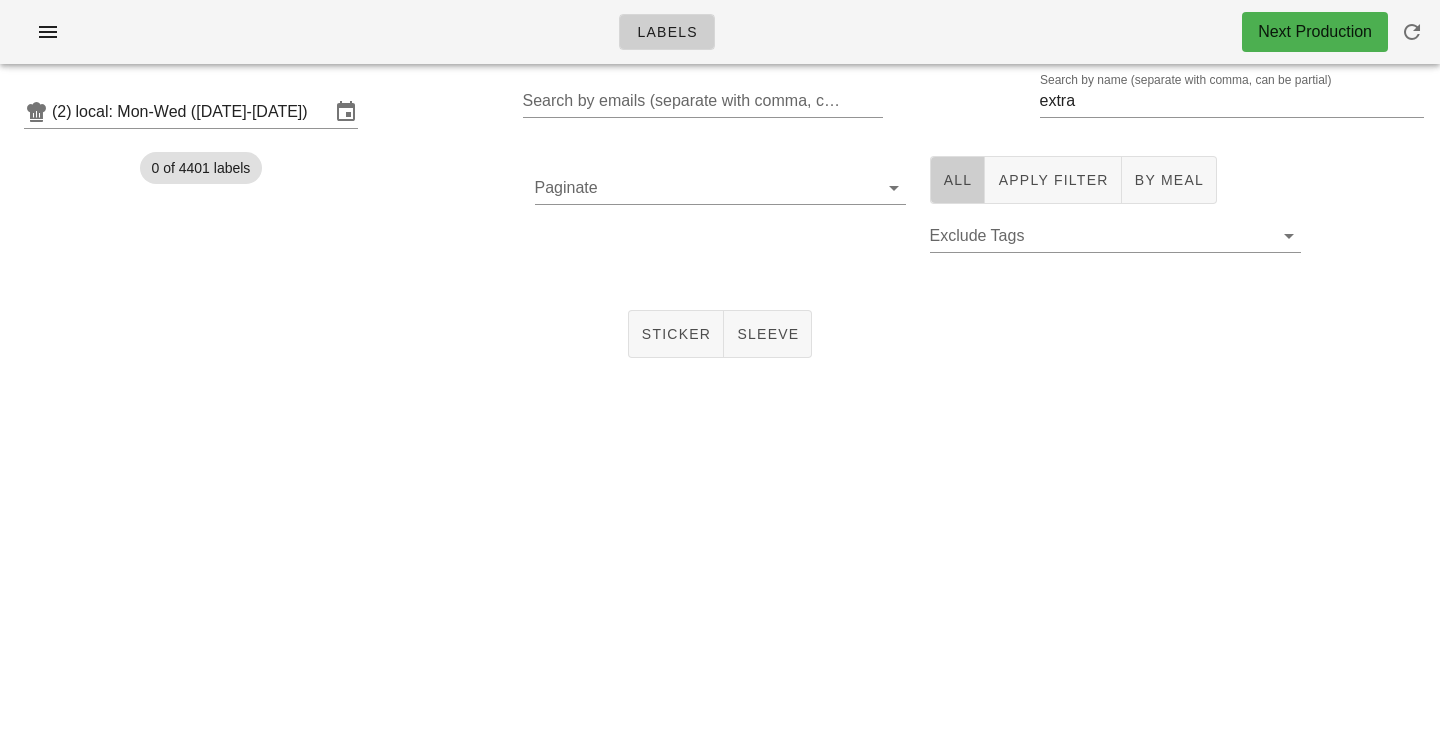 click on "All" at bounding box center [958, 180] 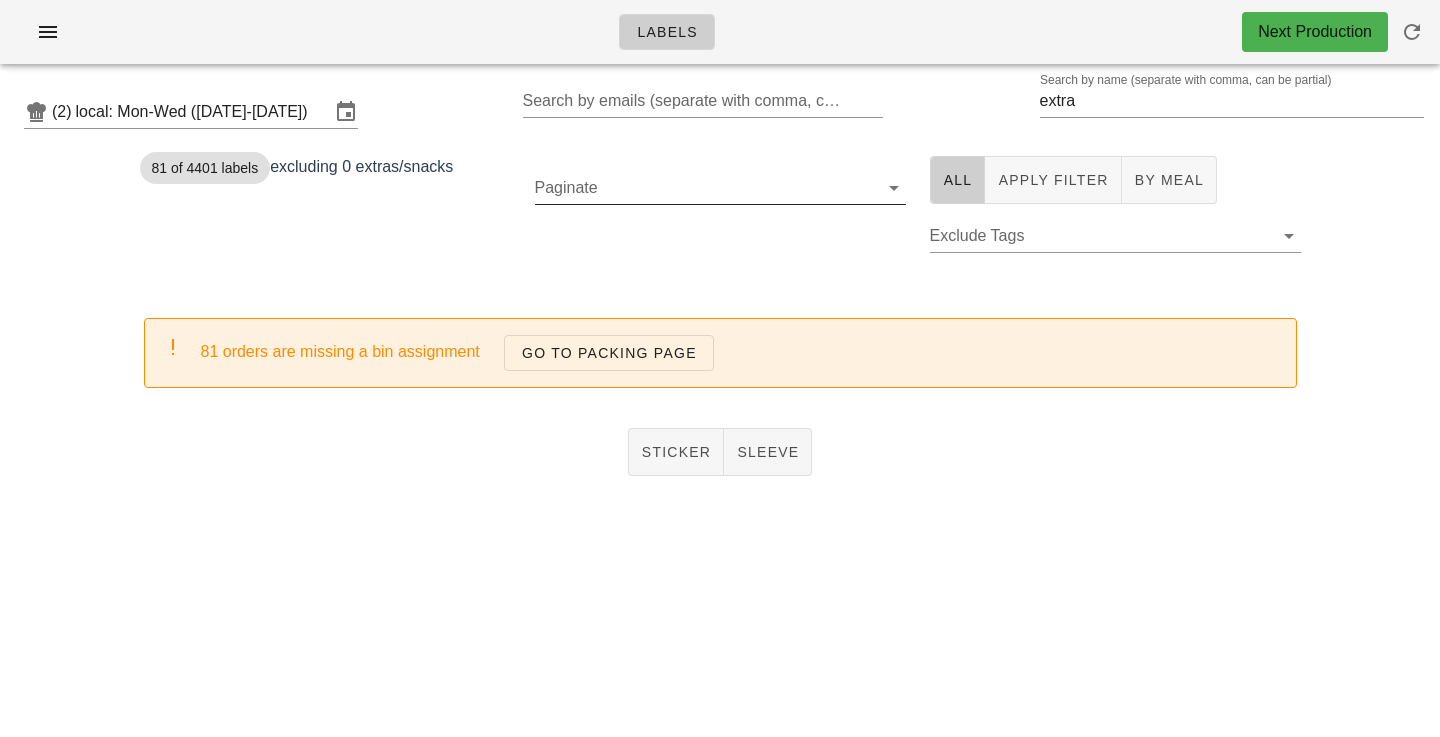 click on "Paginate" at bounding box center (704, 188) 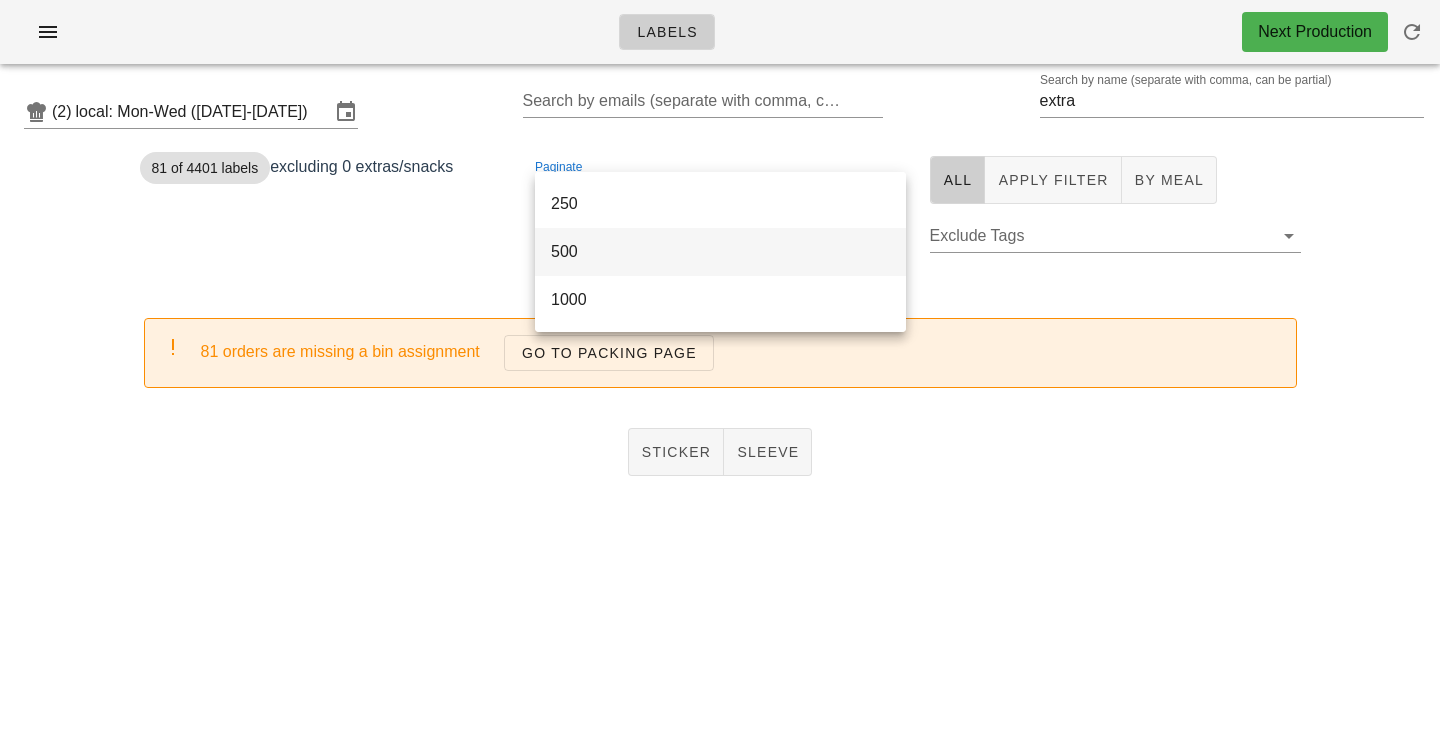 click on "500" at bounding box center [720, 251] 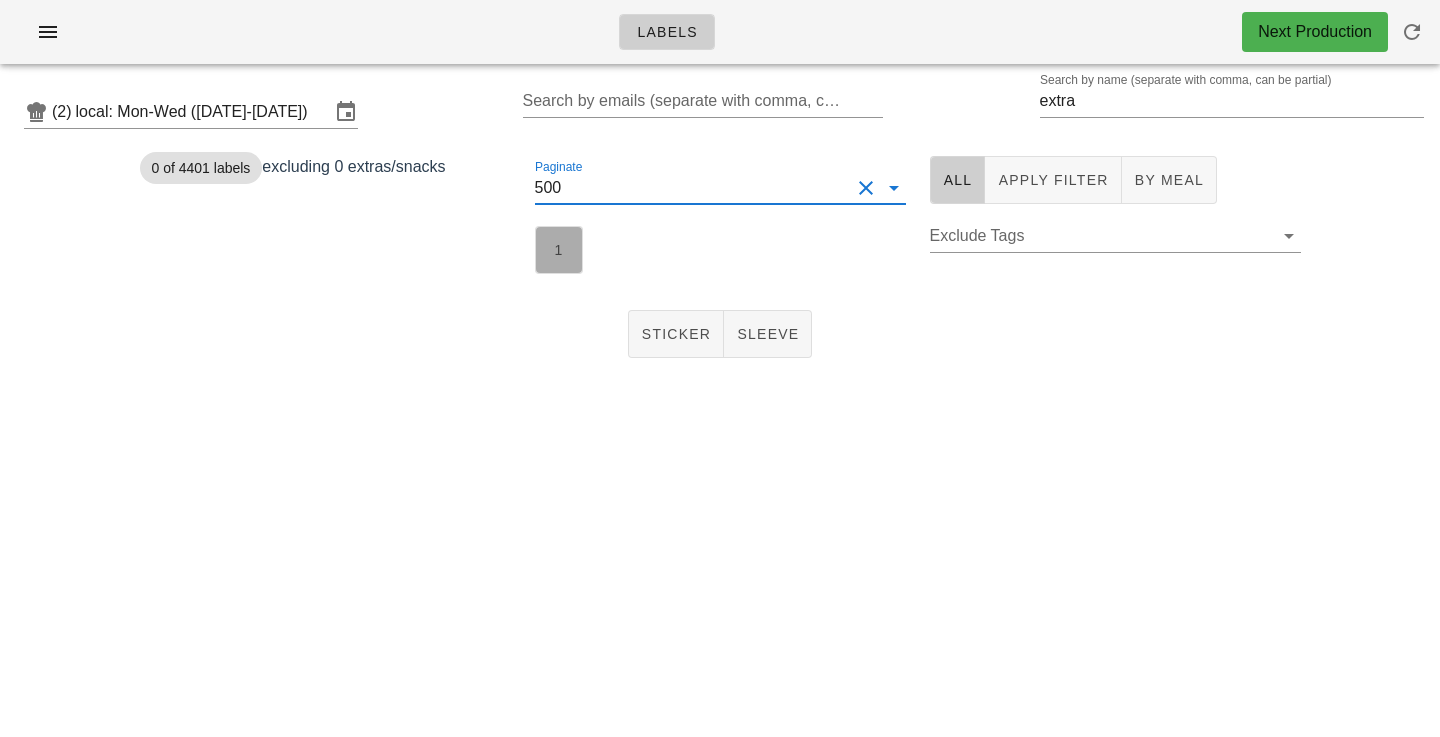 click on "1" at bounding box center [559, 250] 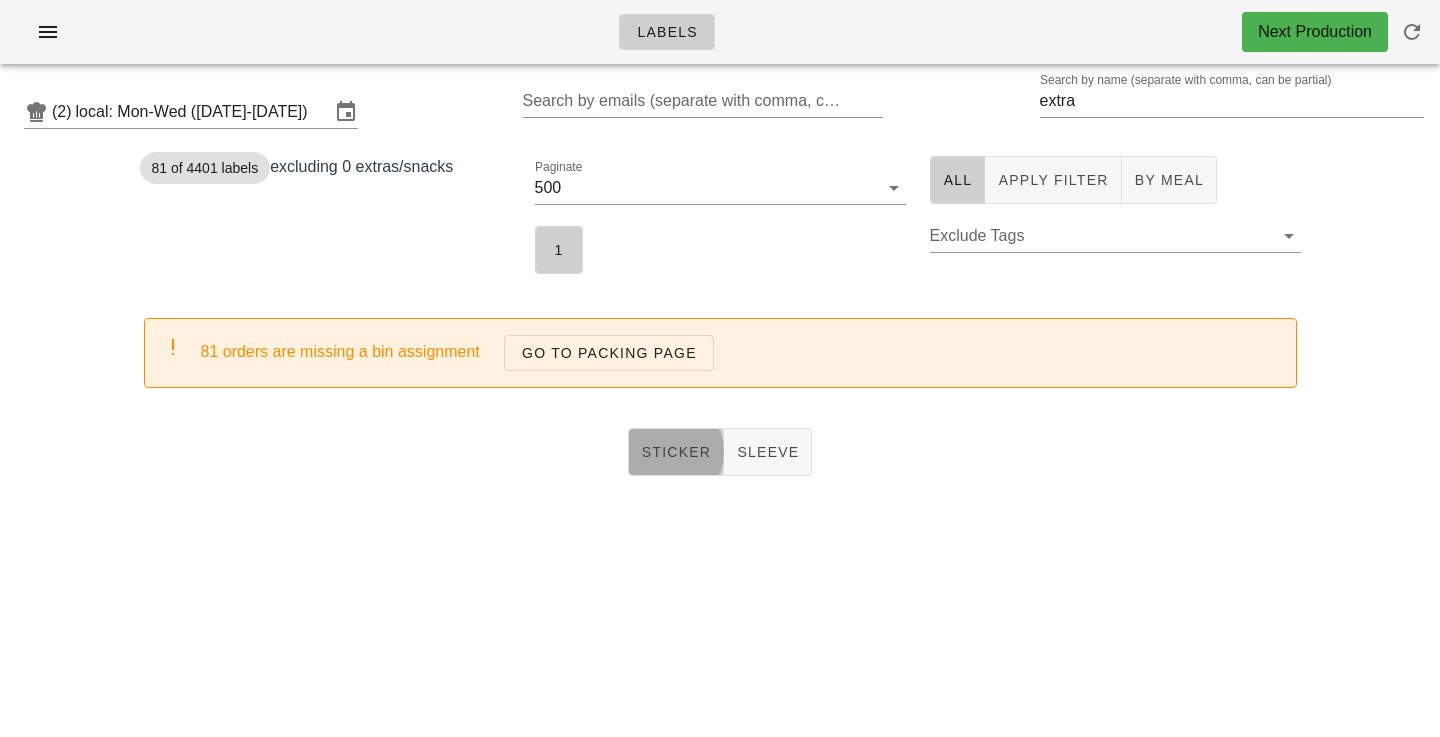 click on "Sticker" at bounding box center (676, 452) 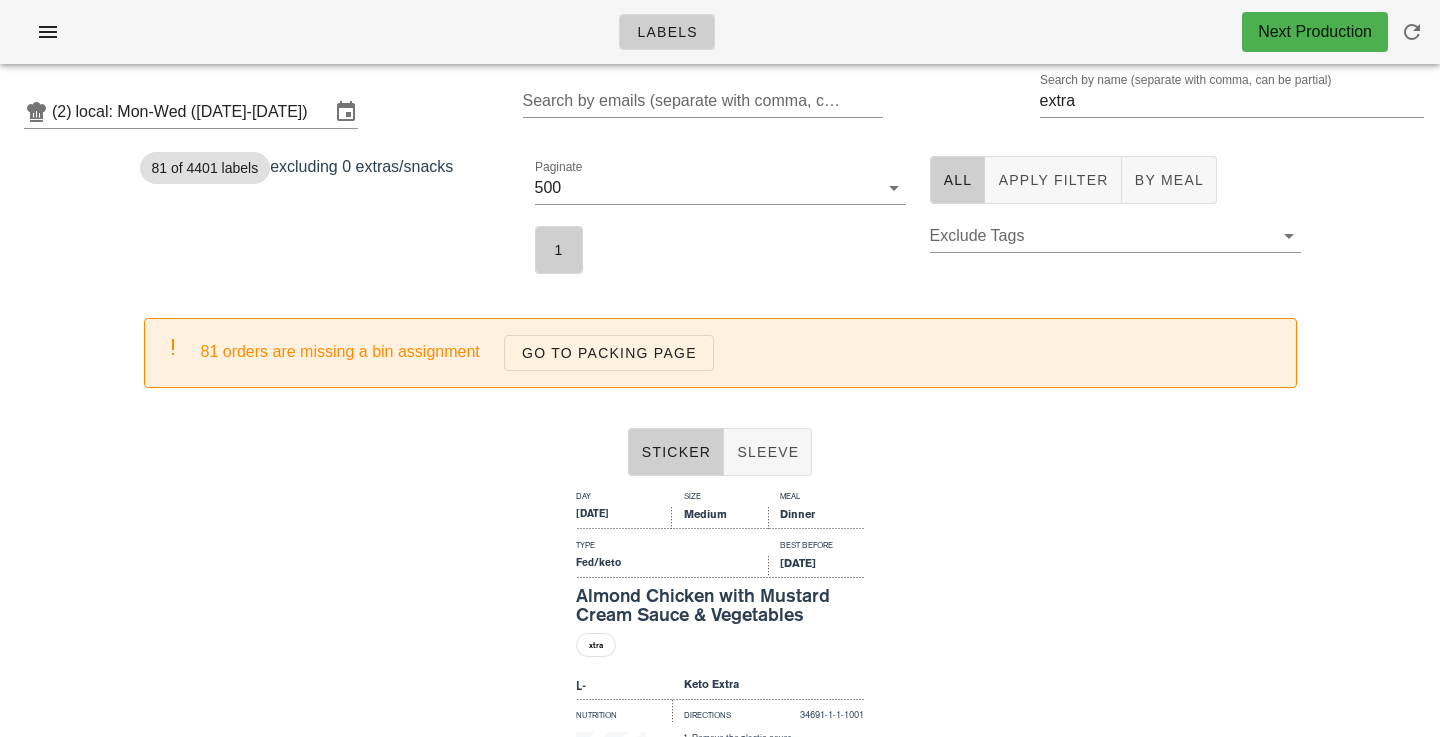 click on "81 of 4401 labels  excluding 0 extras/snacks" at bounding box center (325, 215) 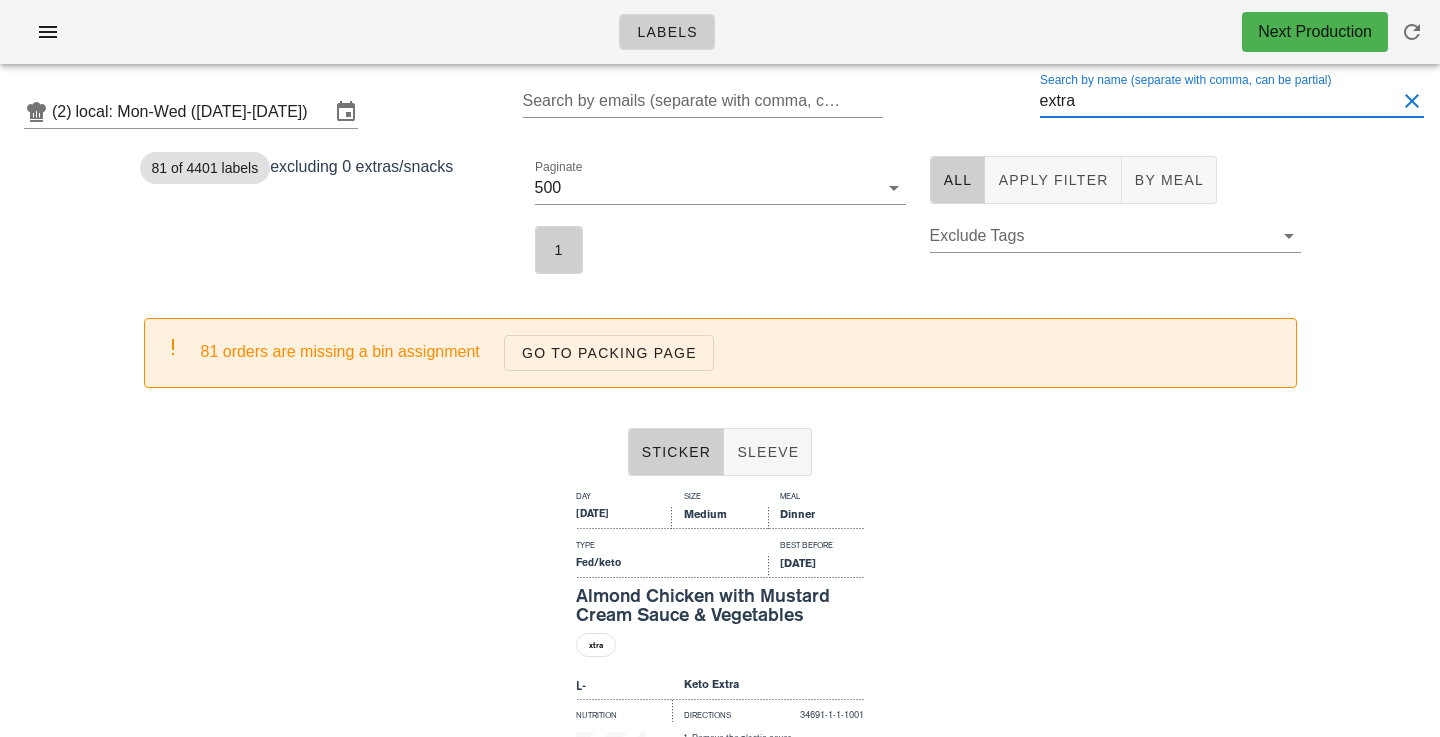 drag, startPoint x: 1106, startPoint y: 98, endPoint x: 1032, endPoint y: 94, distance: 74.10803 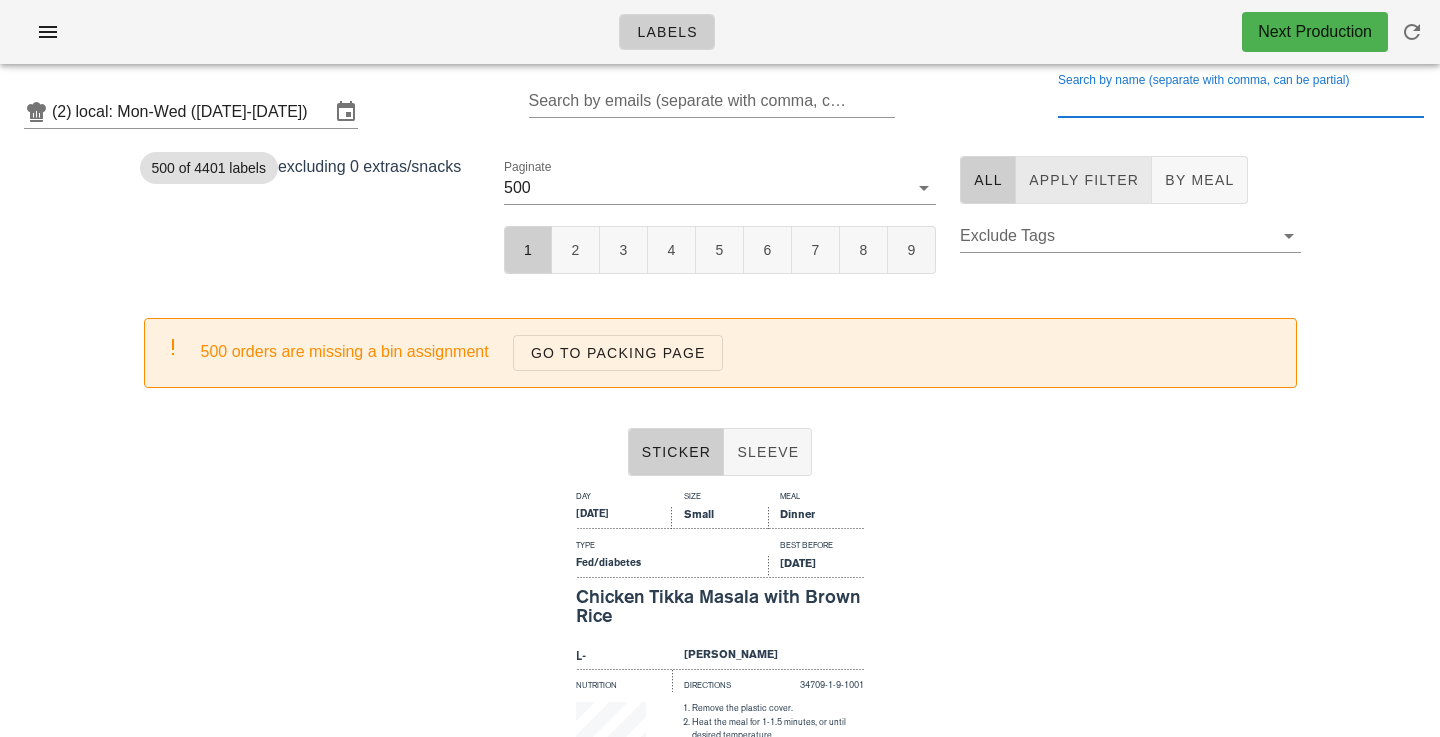 type 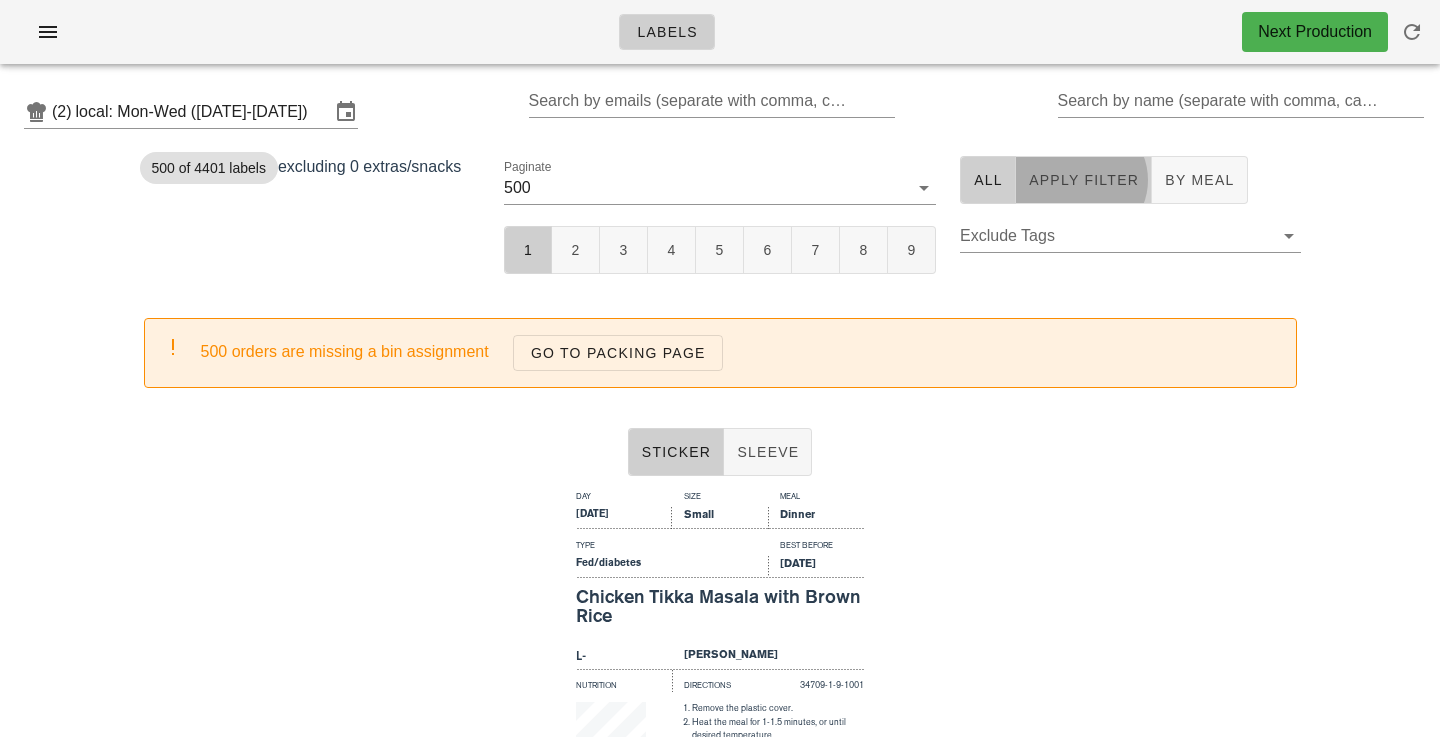 click on "Apply Filter" at bounding box center (1084, 180) 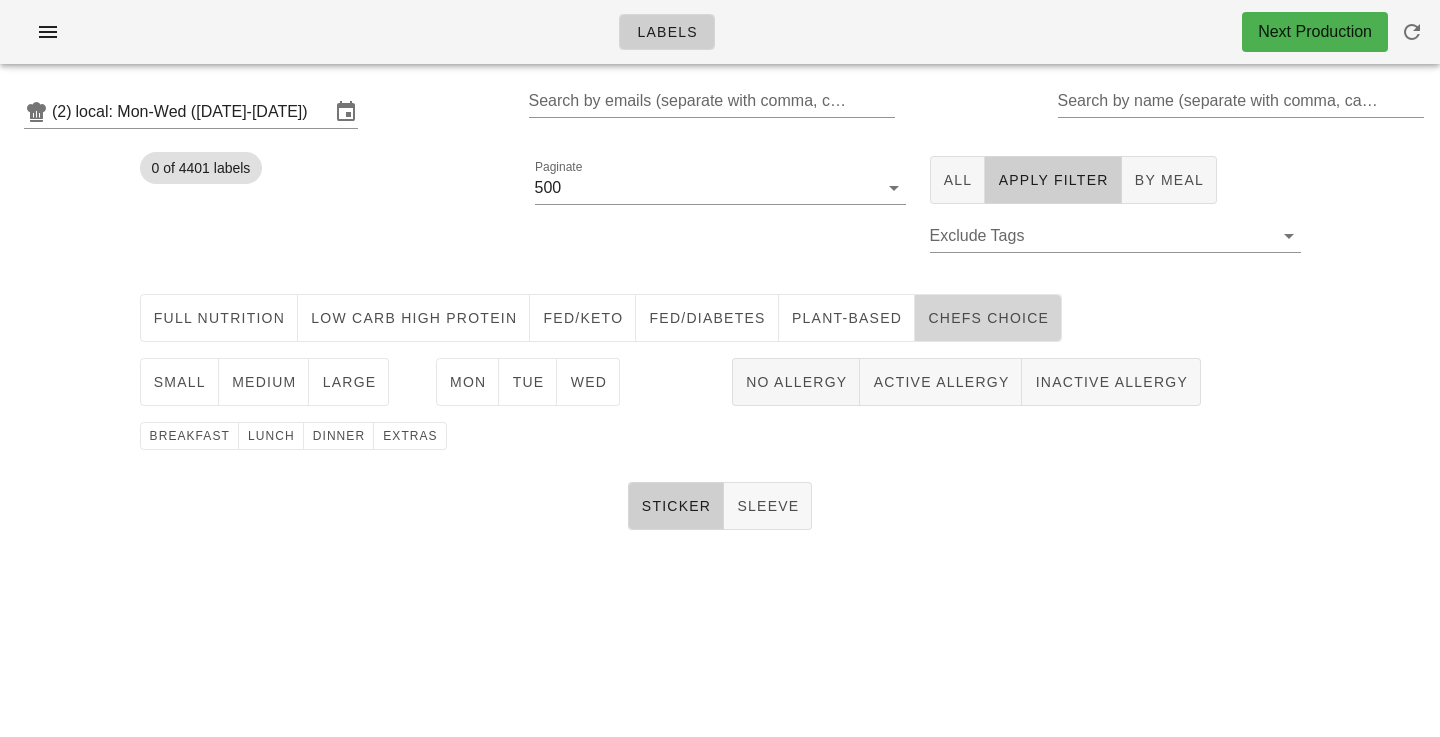 click on "chefs choice" at bounding box center [988, 318] 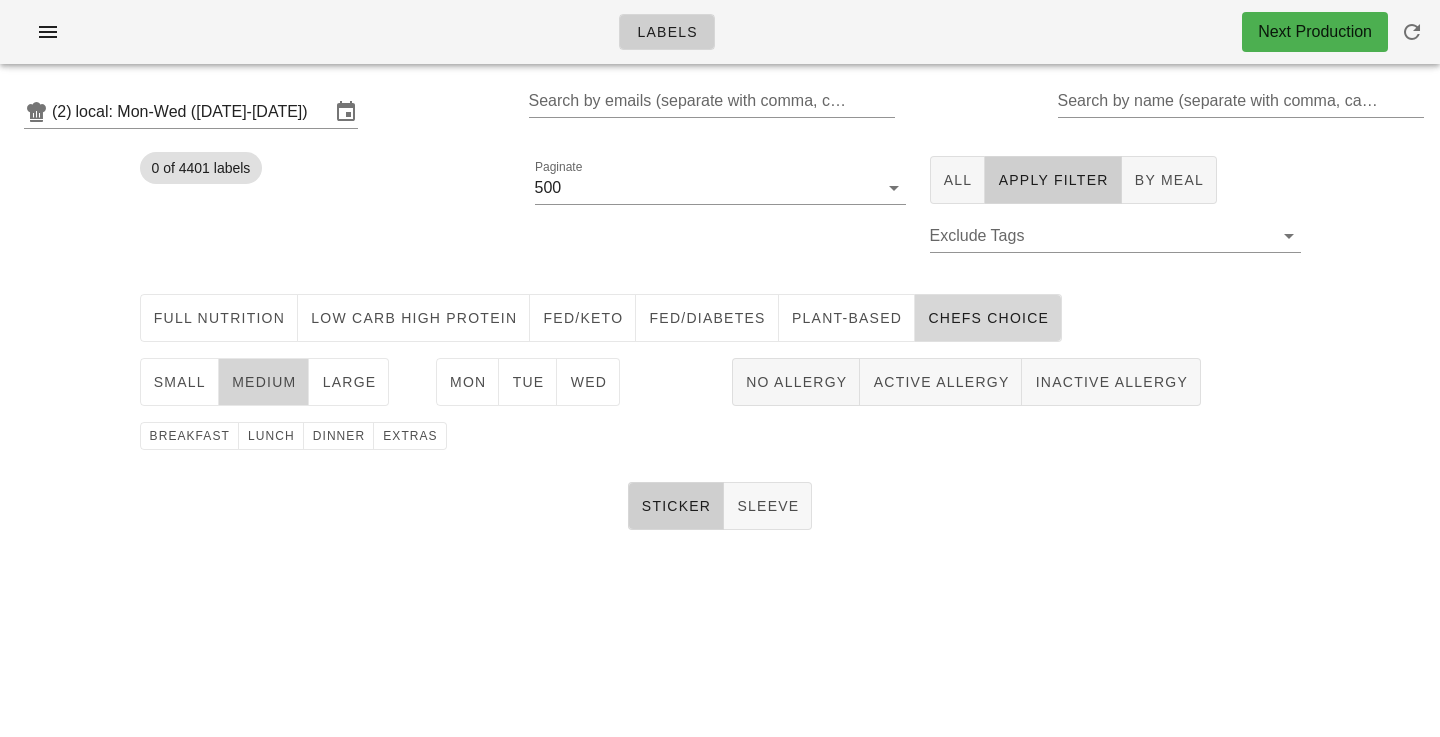 click on "medium" at bounding box center [264, 382] 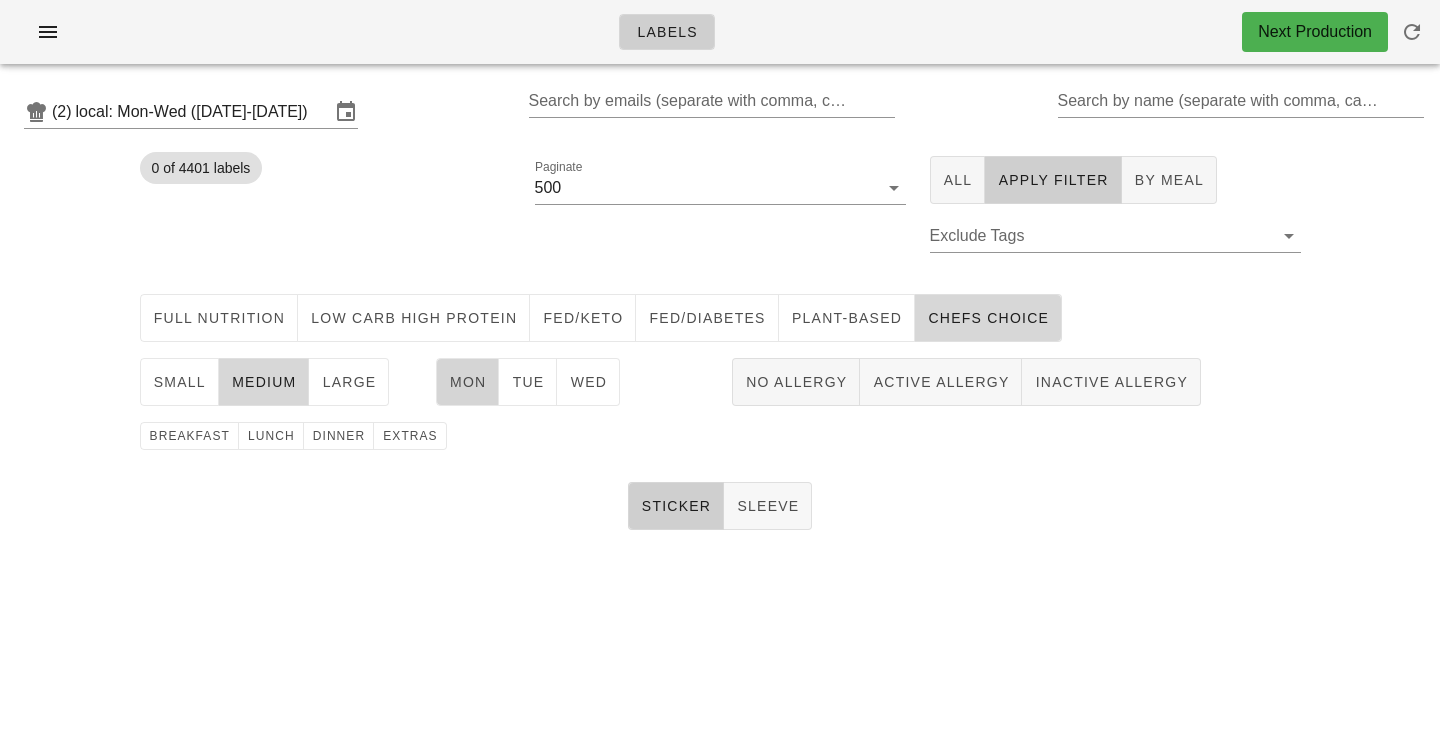 click on "Mon" at bounding box center [468, 382] 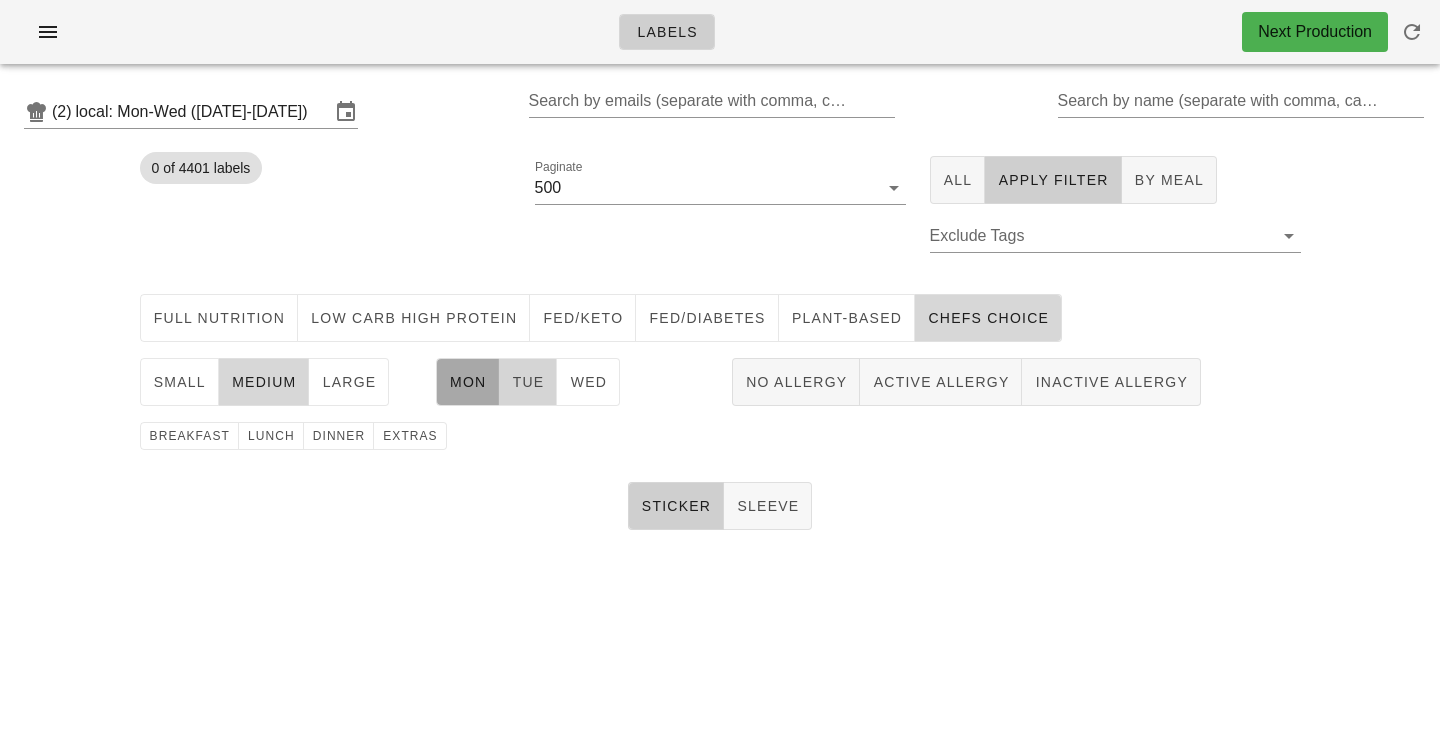 click on "Tue" at bounding box center [527, 382] 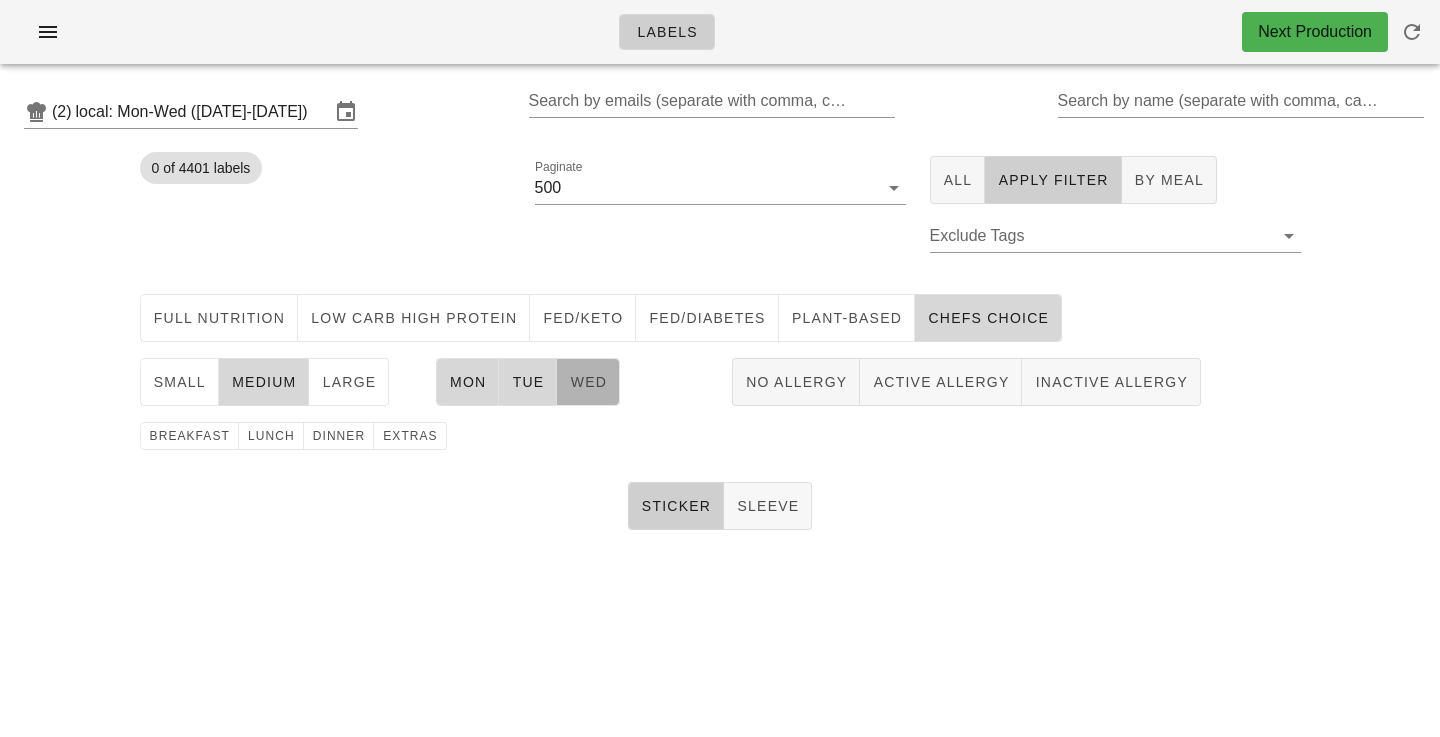 click on "Wed" at bounding box center (588, 382) 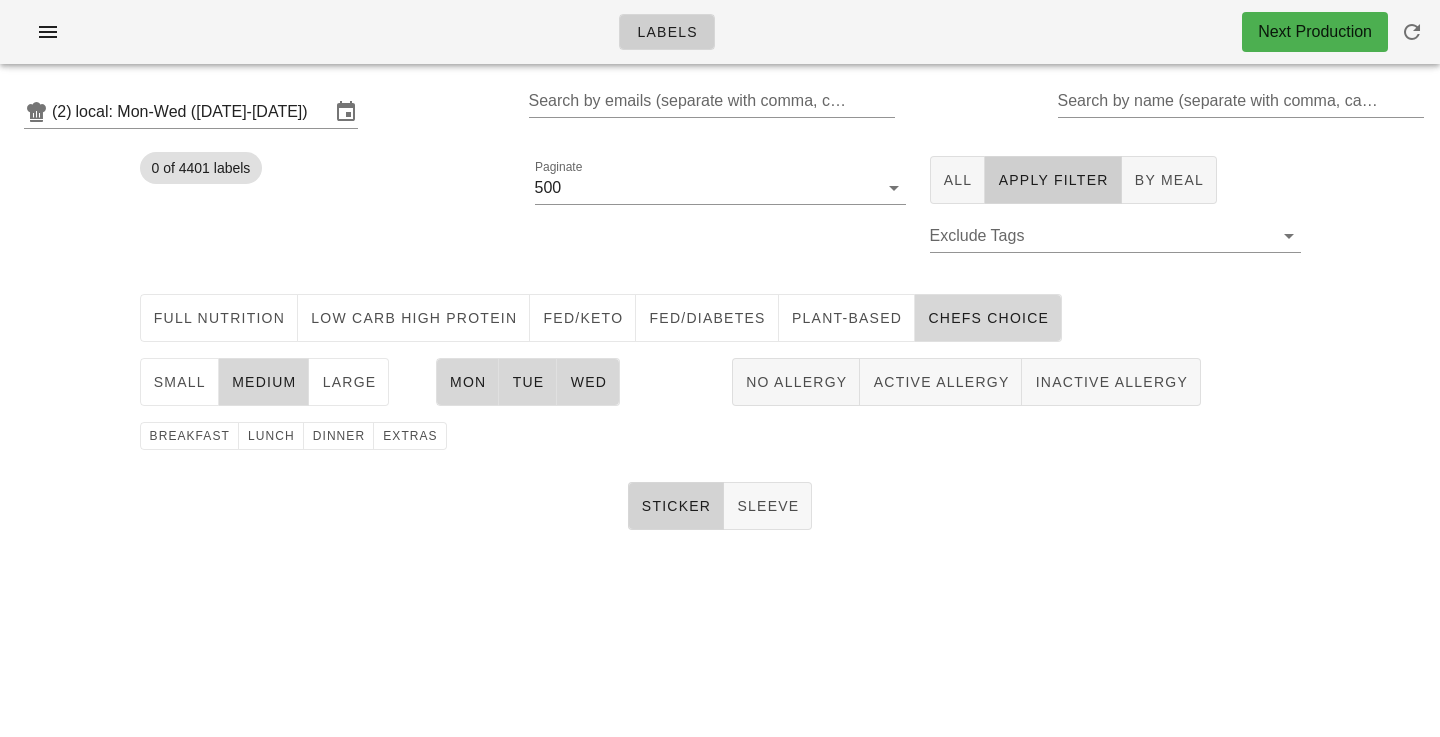 click on "Sticker" at bounding box center [676, 506] 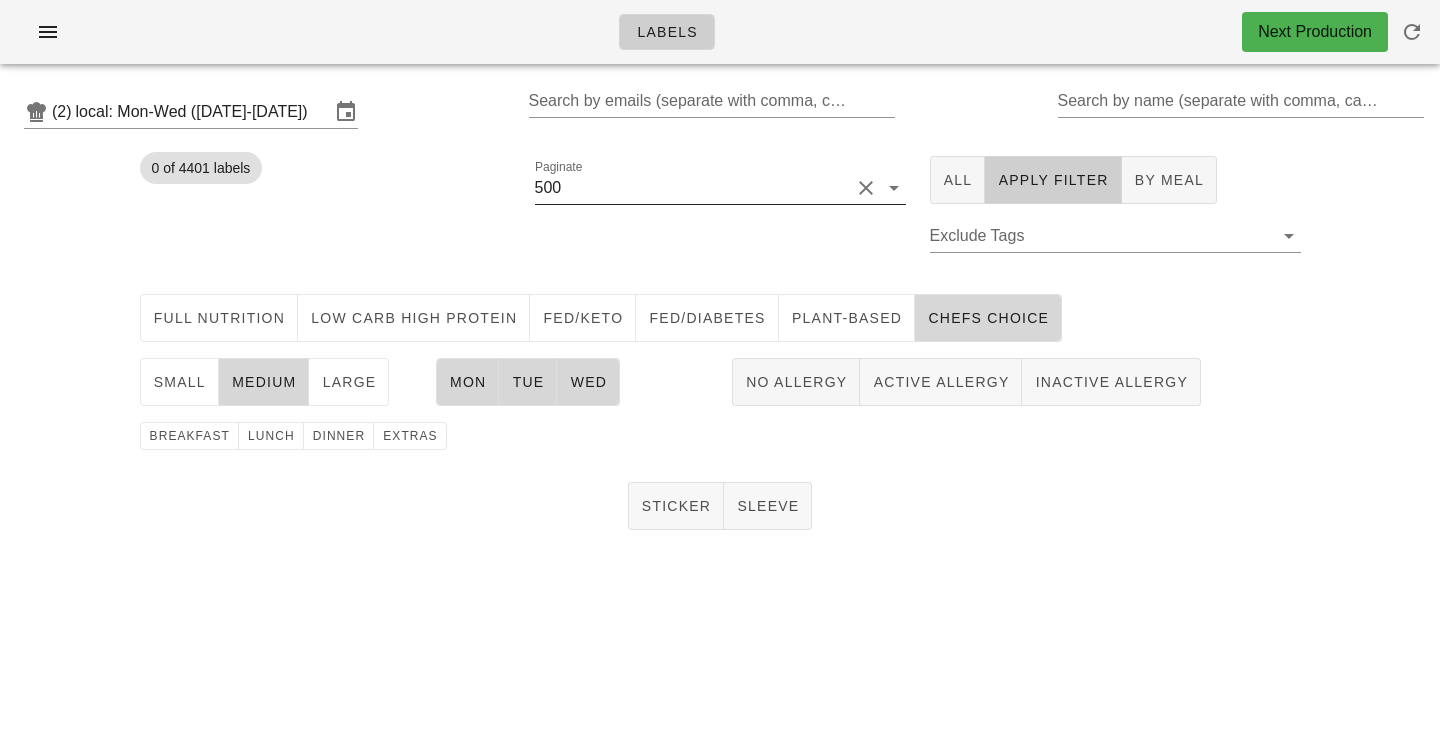 click on "Paginate" at bounding box center [707, 188] 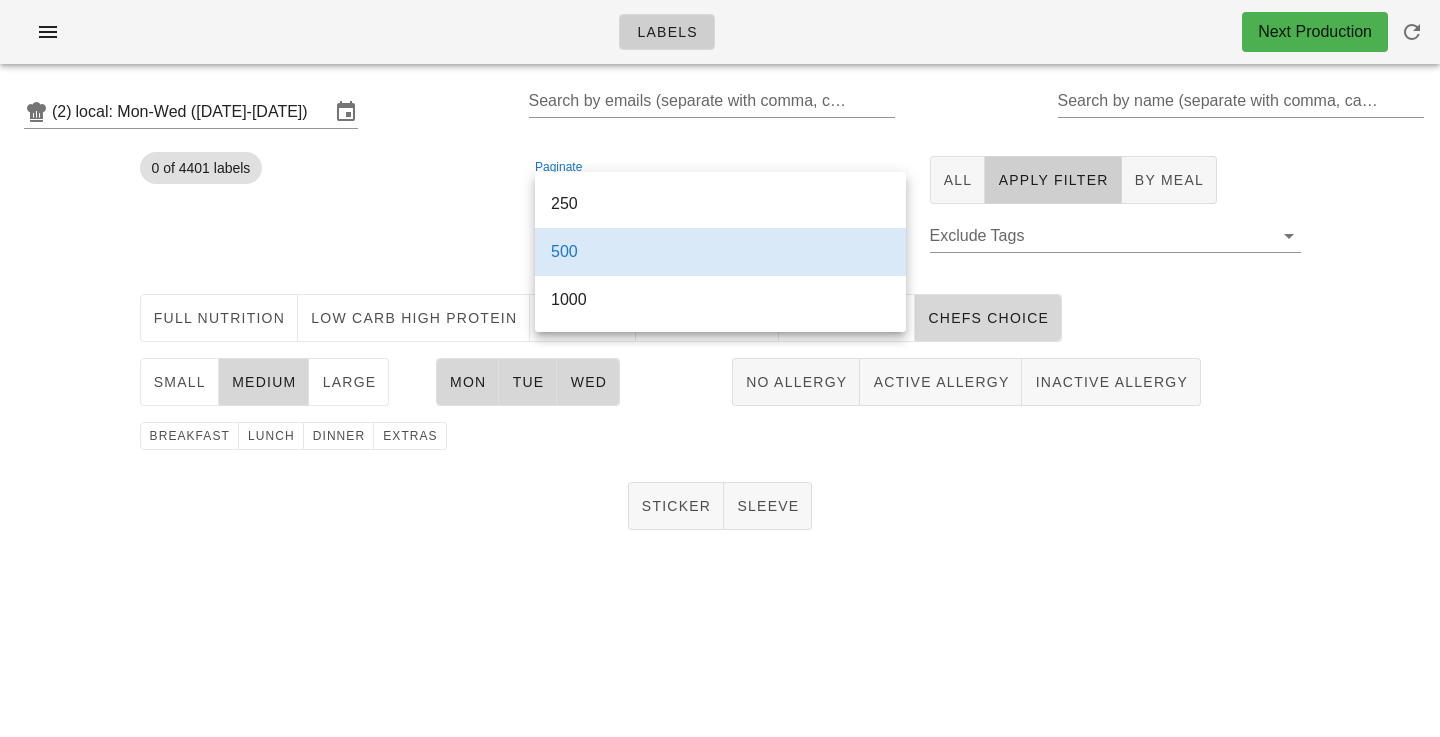 click on "500" at bounding box center (720, 251) 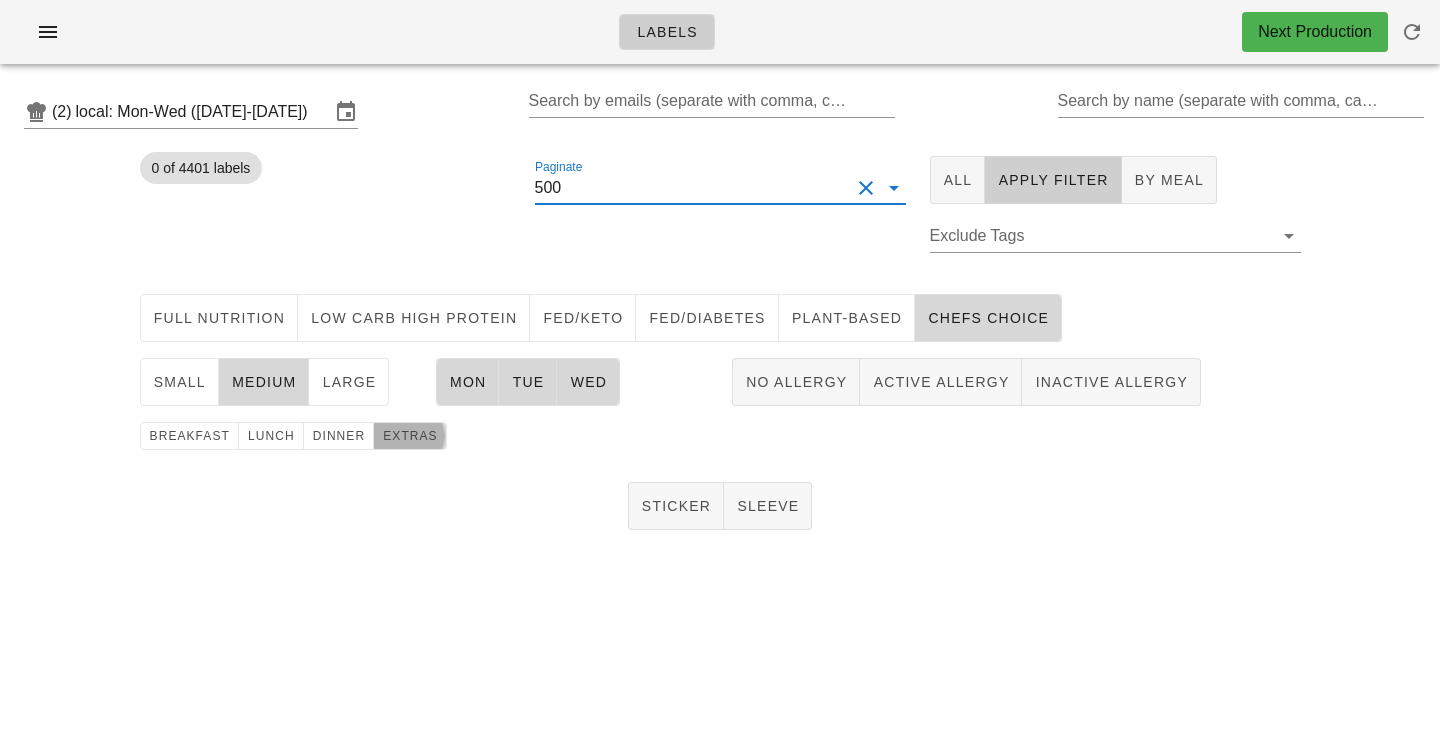 click on "extras" at bounding box center (410, 436) 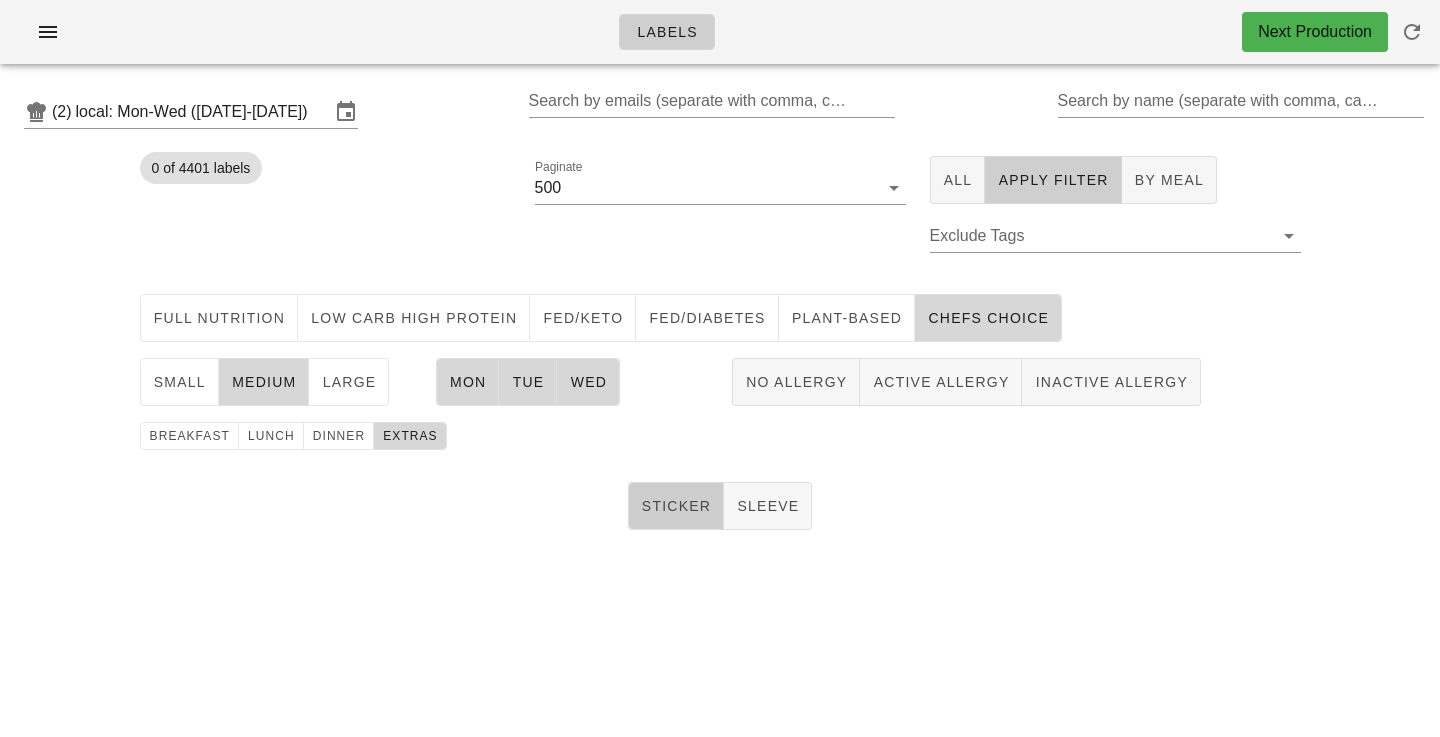 click on "Sticker" at bounding box center [676, 506] 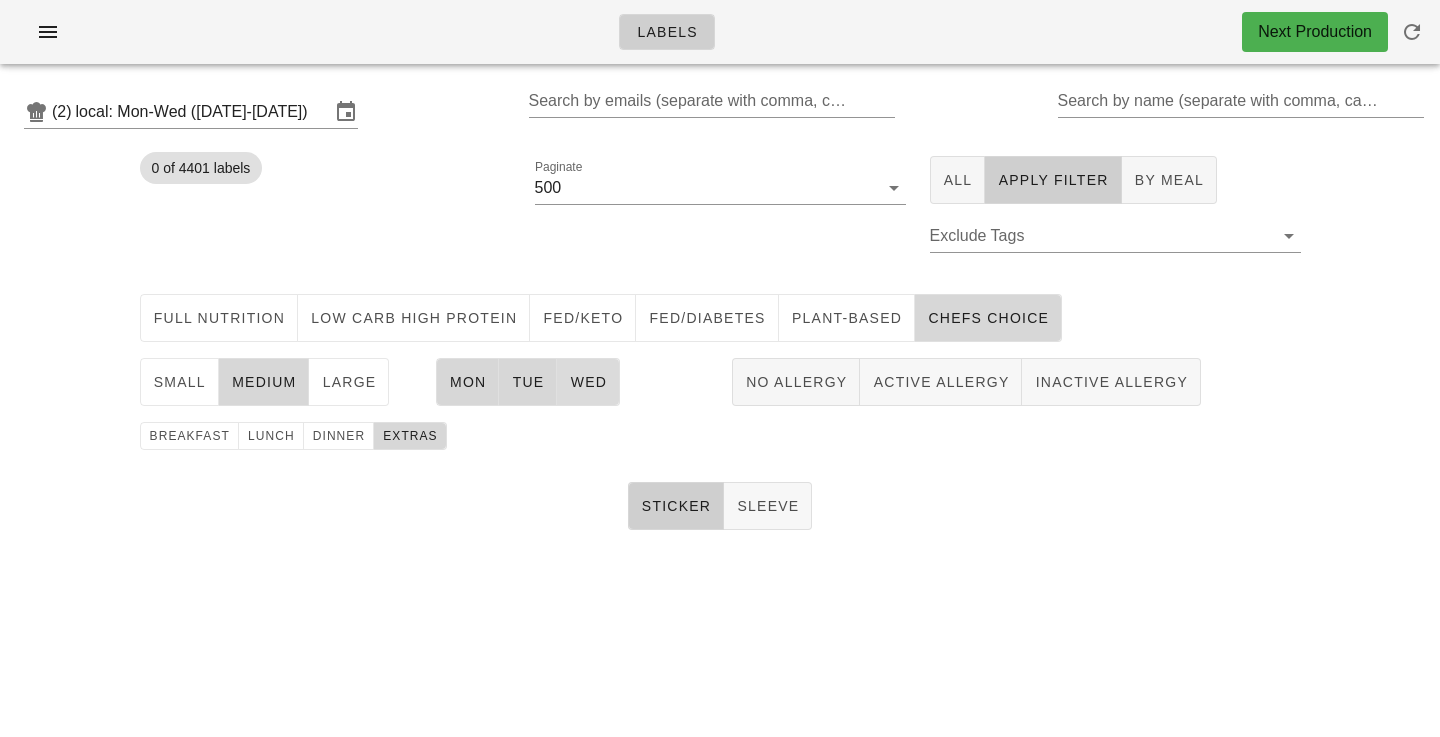 click on "Wed" at bounding box center [588, 382] 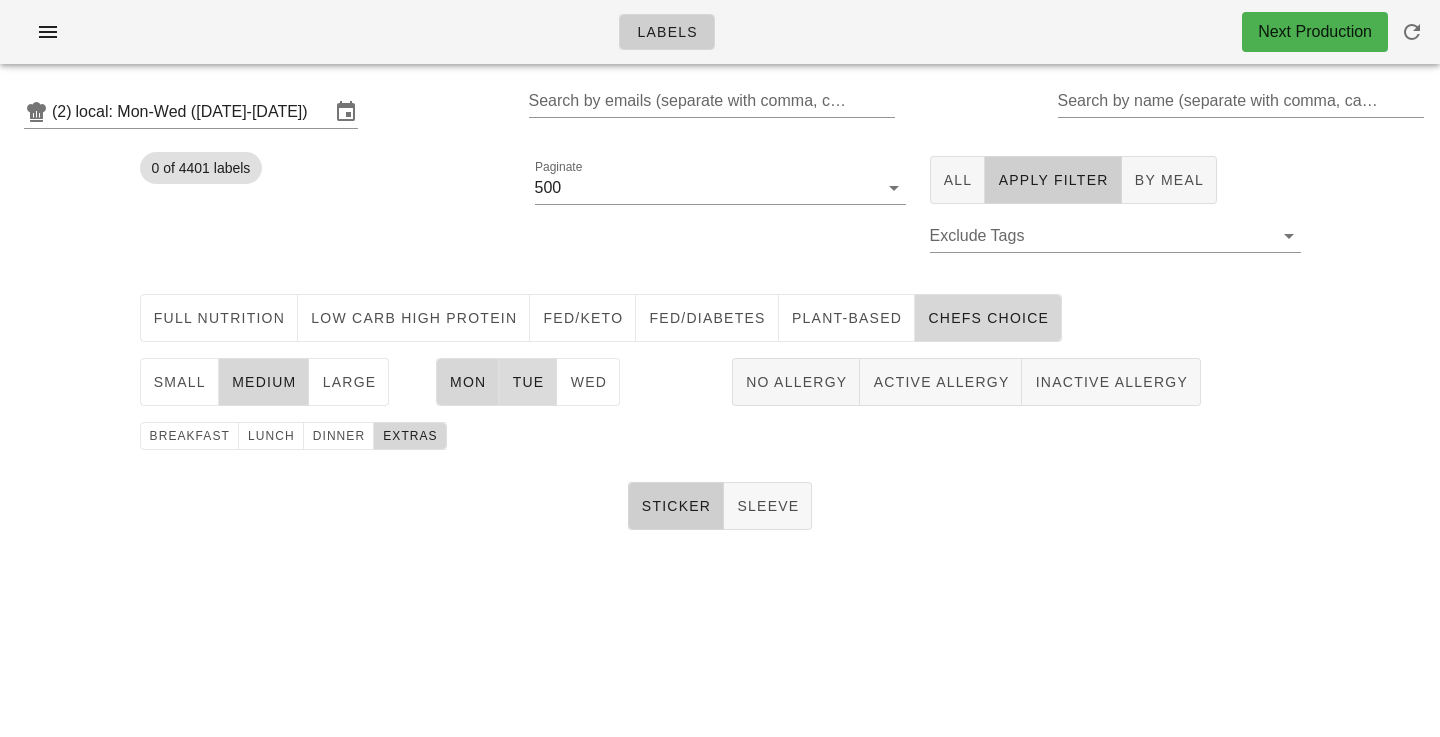 click on "Tue" at bounding box center (527, 382) 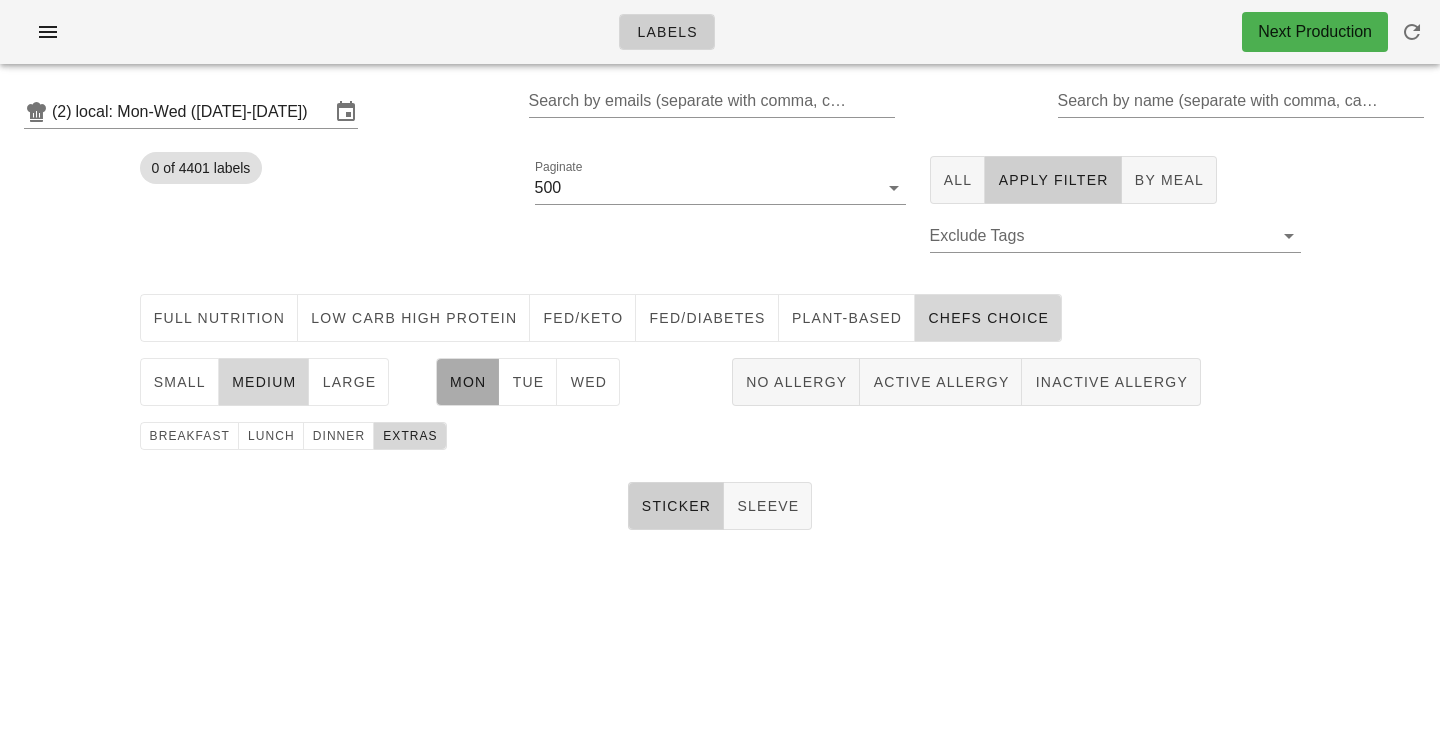 click on "Mon" at bounding box center (468, 382) 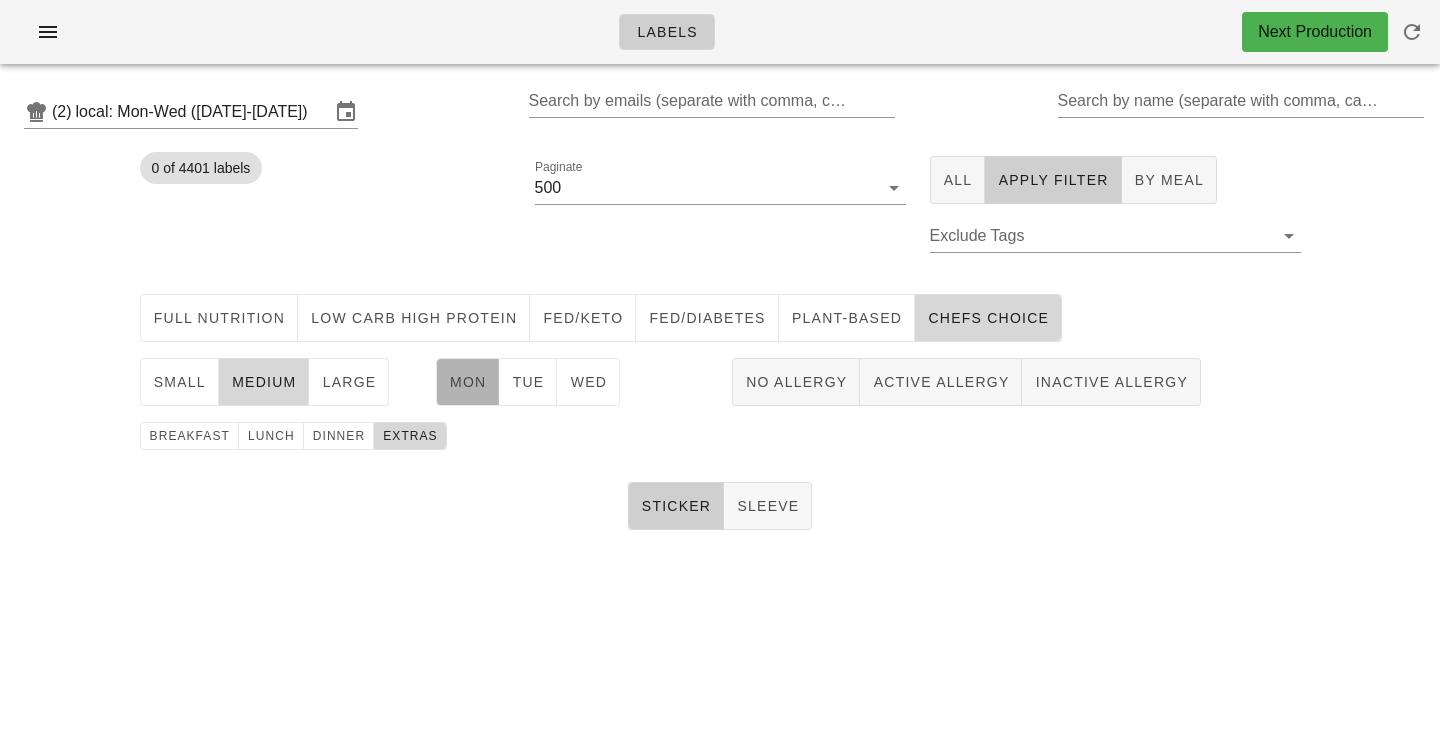 click on "Mon" at bounding box center [468, 382] 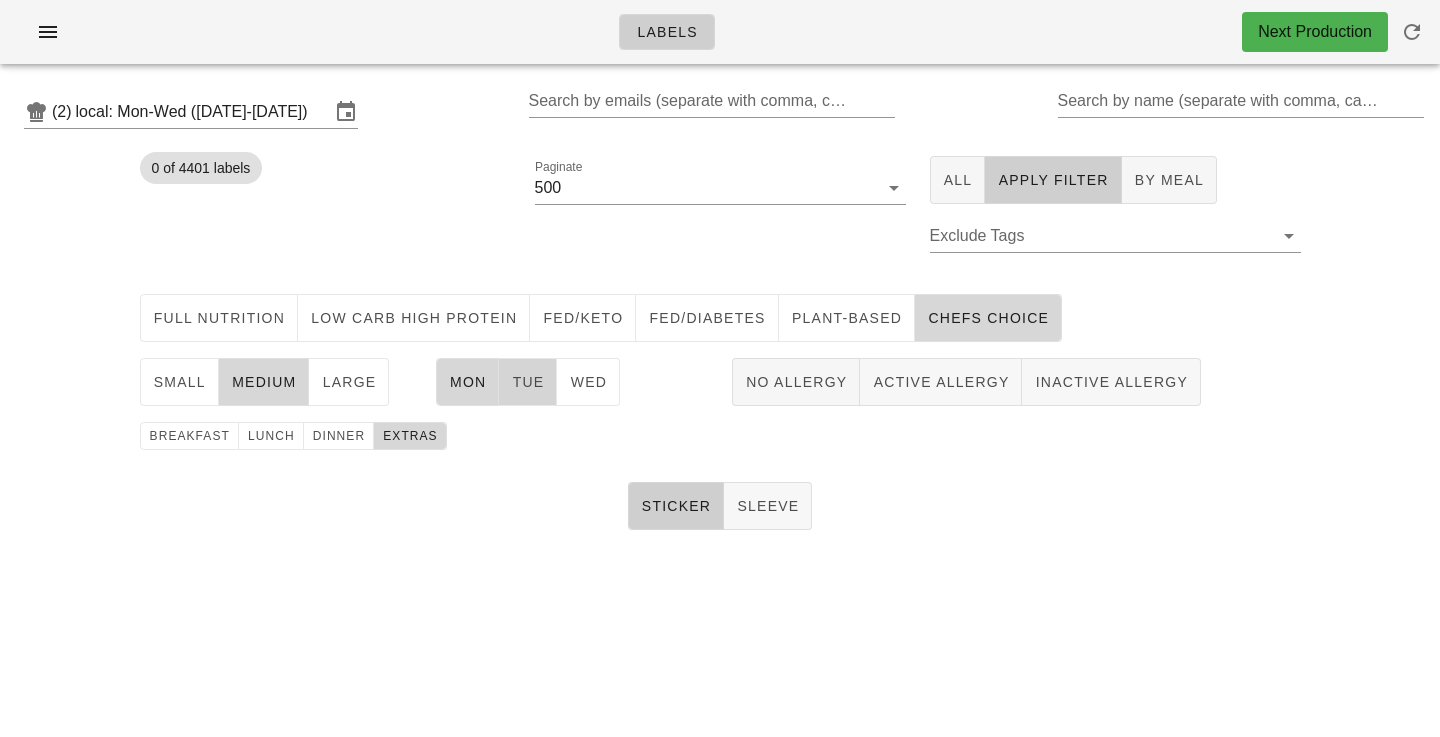 click on "Tue" at bounding box center (528, 382) 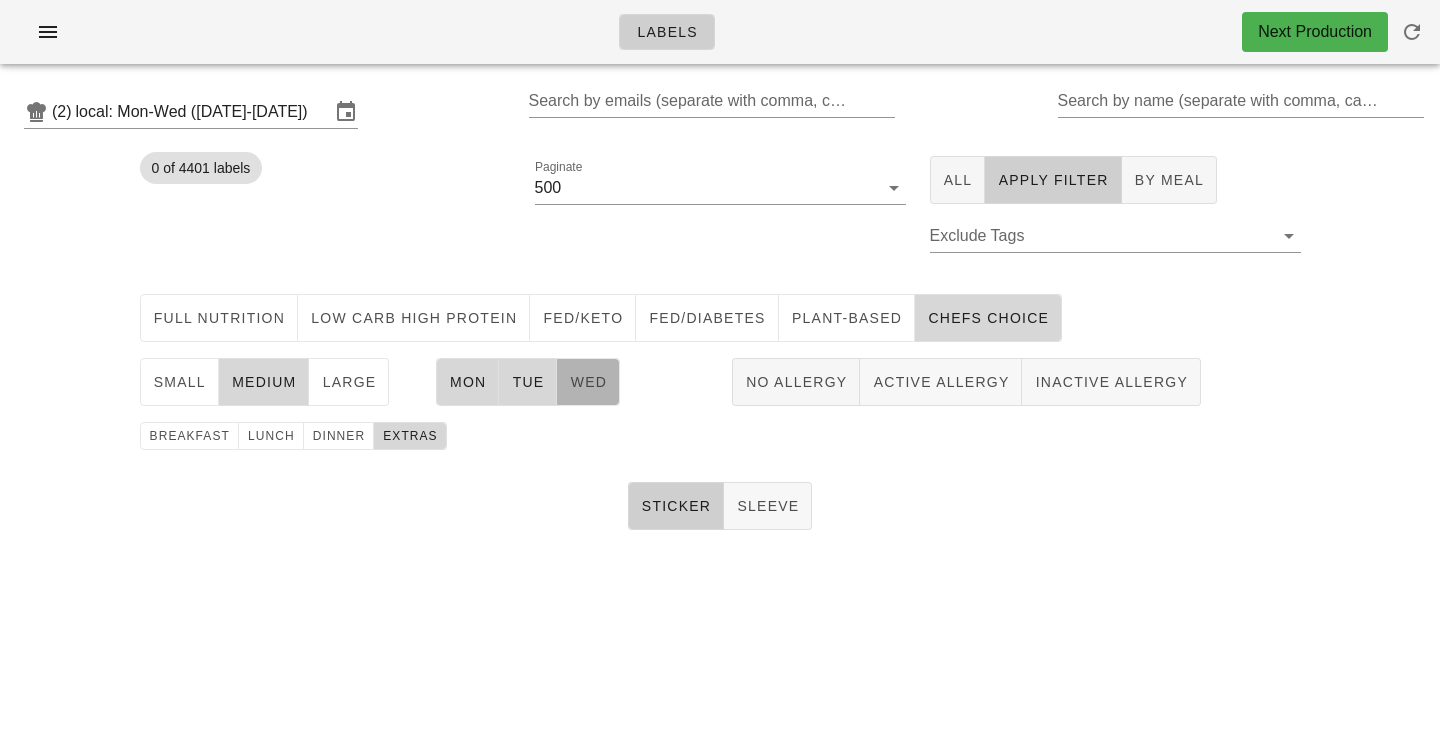 click on "Wed" at bounding box center [588, 382] 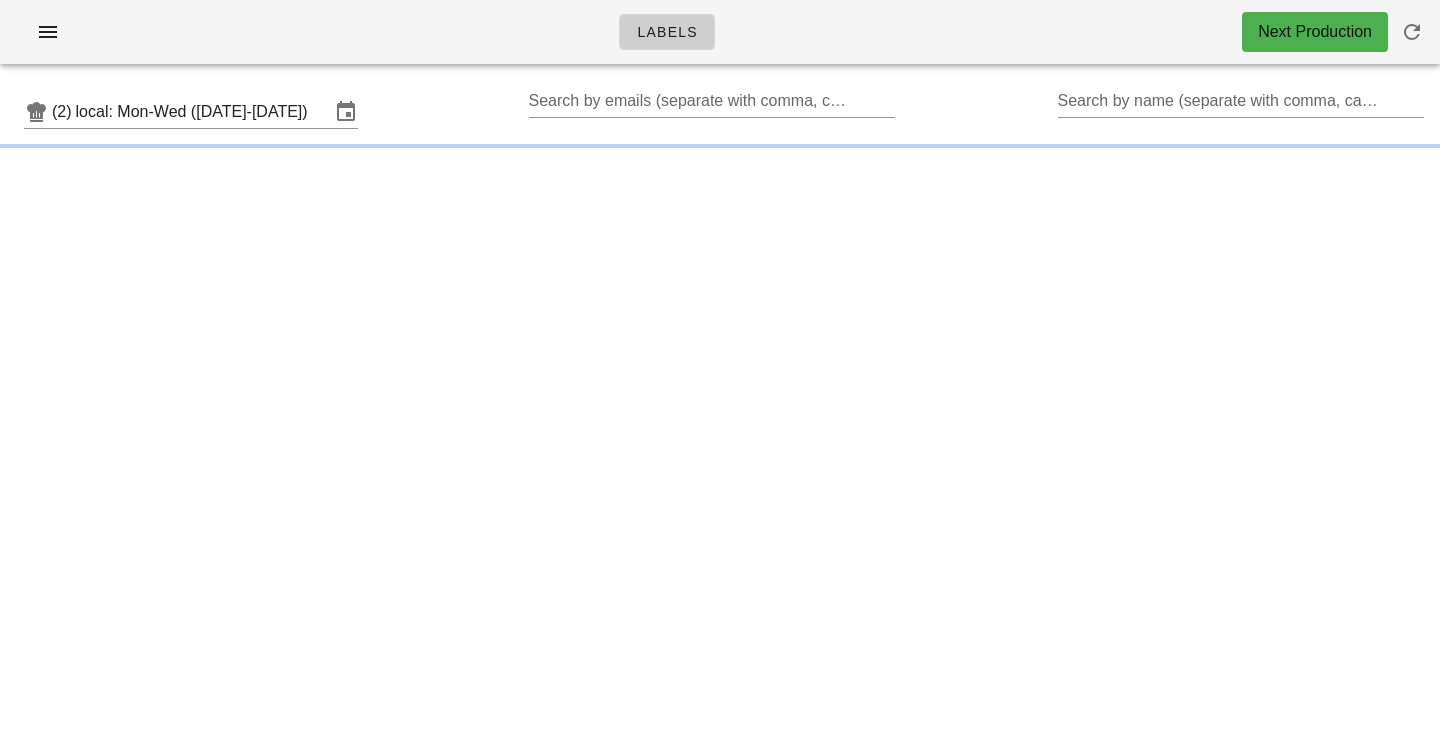 scroll, scrollTop: 0, scrollLeft: 0, axis: both 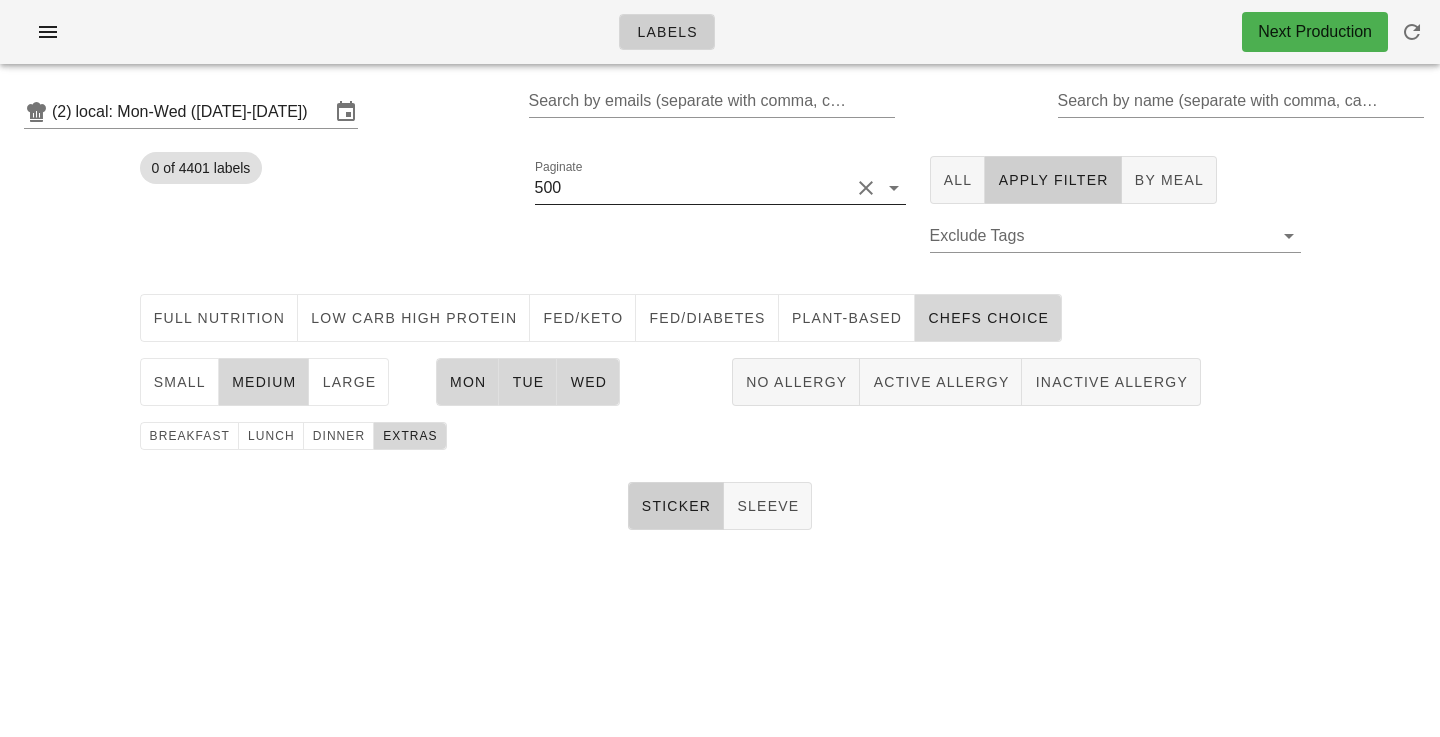 click on "Paginate" at bounding box center [707, 188] 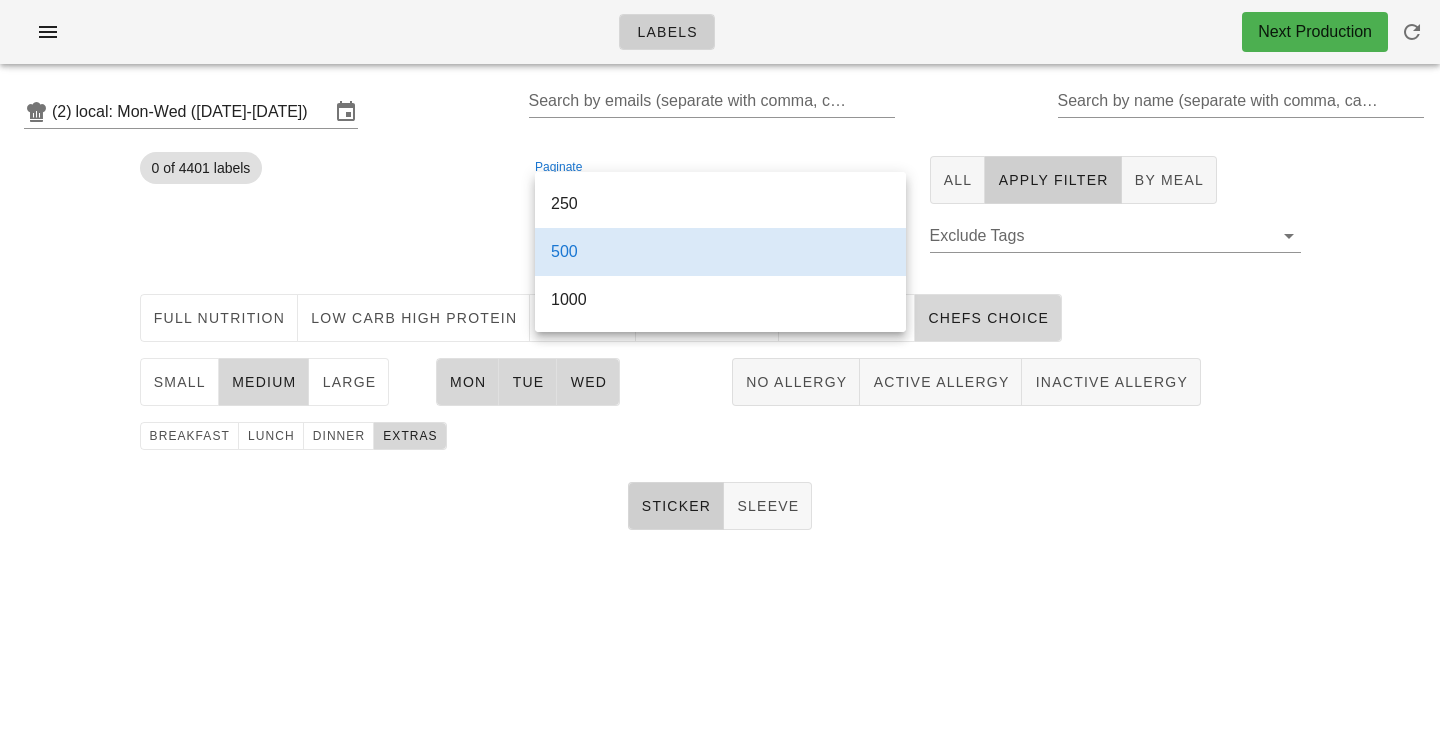 click on "Paginate 500" at bounding box center (720, 215) 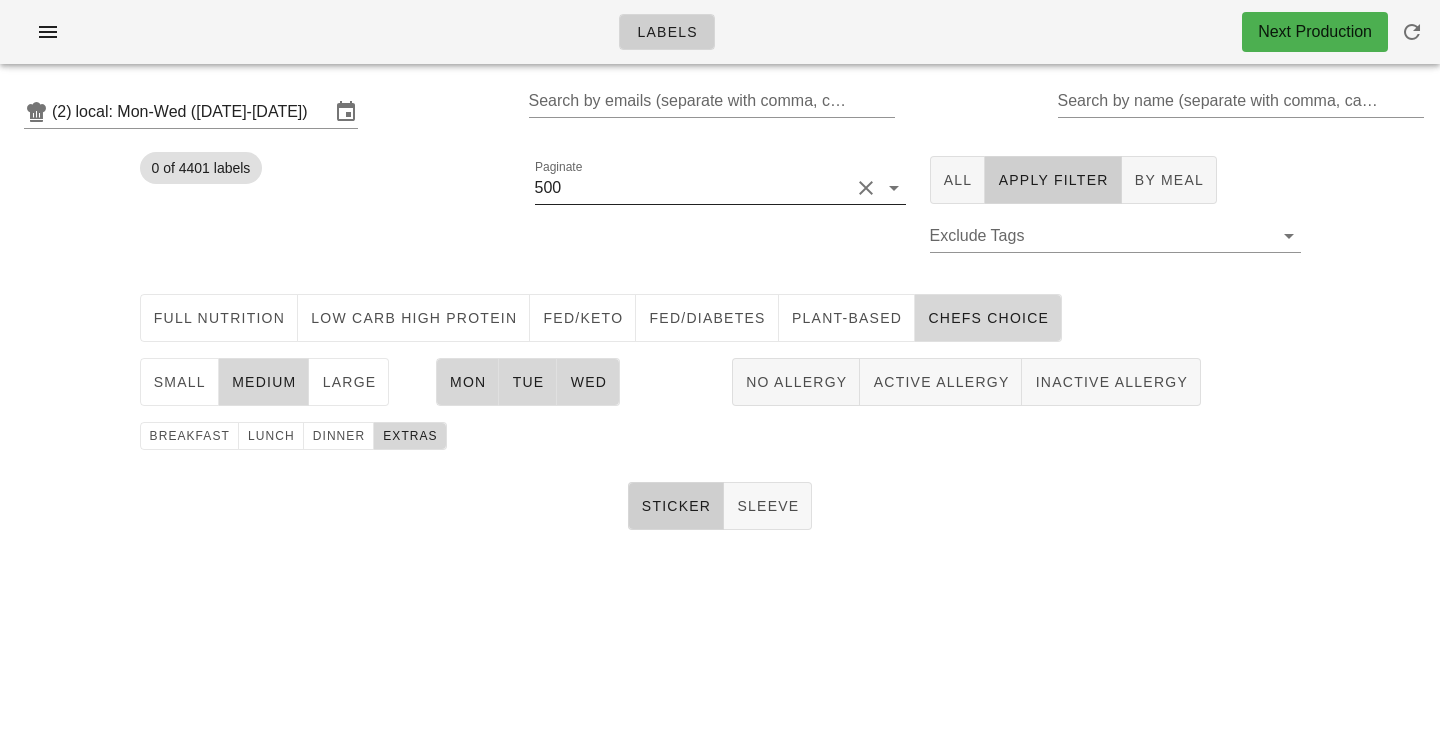 click at bounding box center [866, 188] 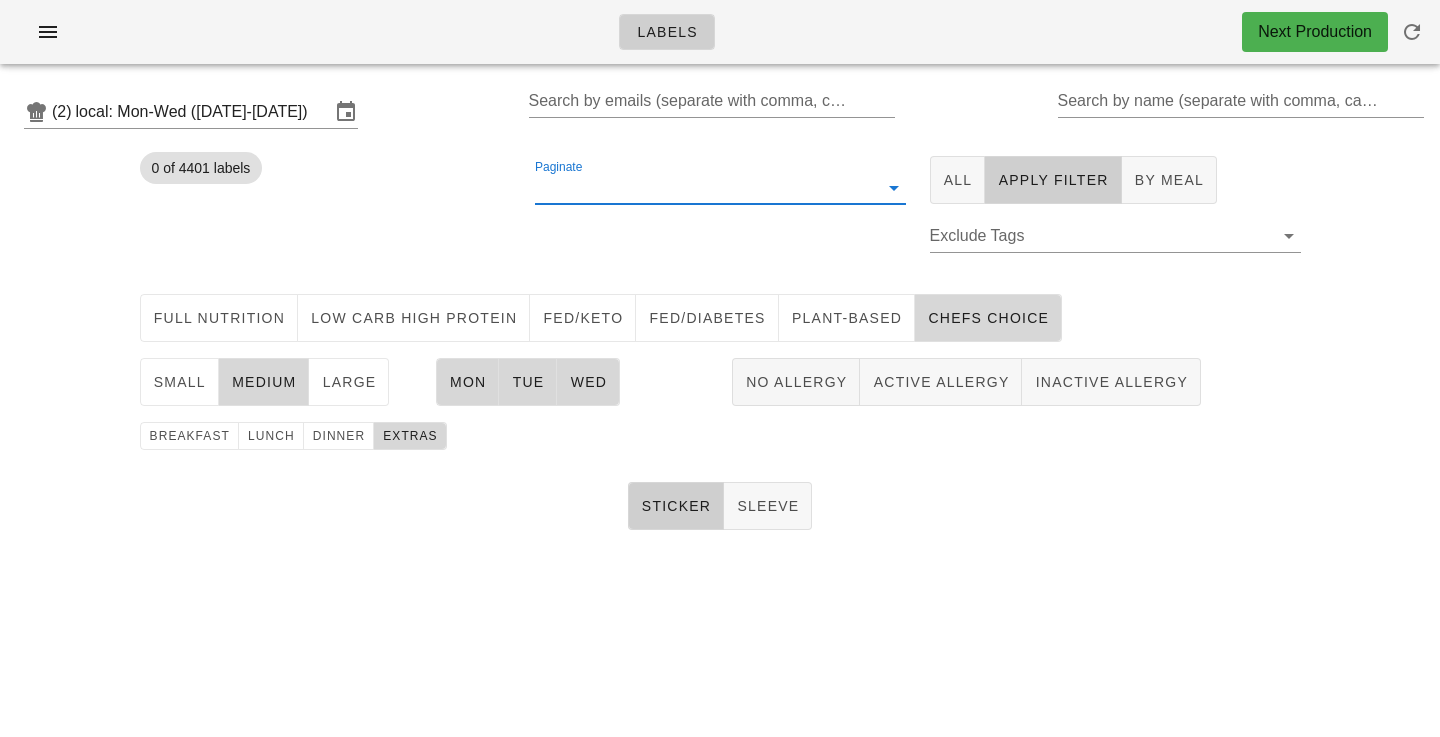 click on "0 of 4401 labels" at bounding box center (325, 215) 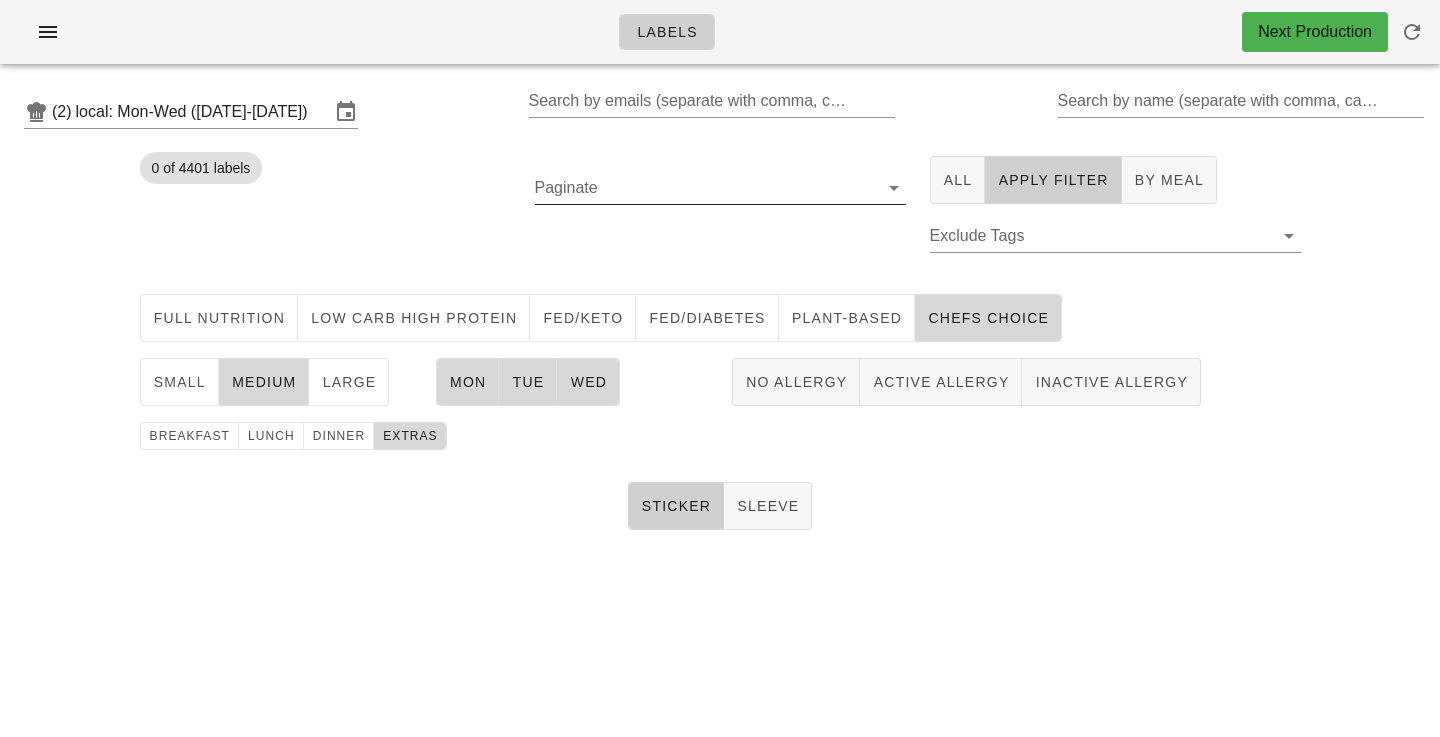 click on "Sticker Sleeve" at bounding box center [720, 506] 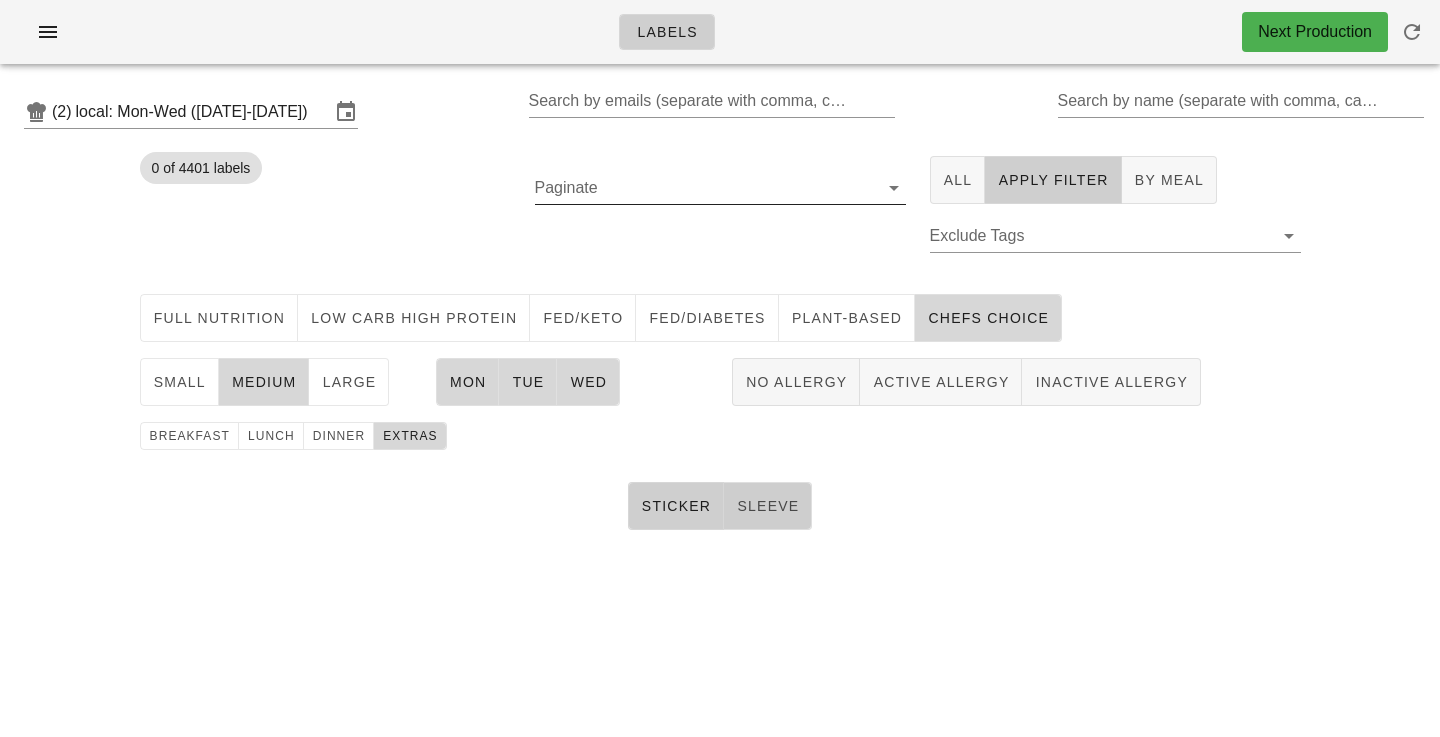 click on "Sleeve" at bounding box center [767, 506] 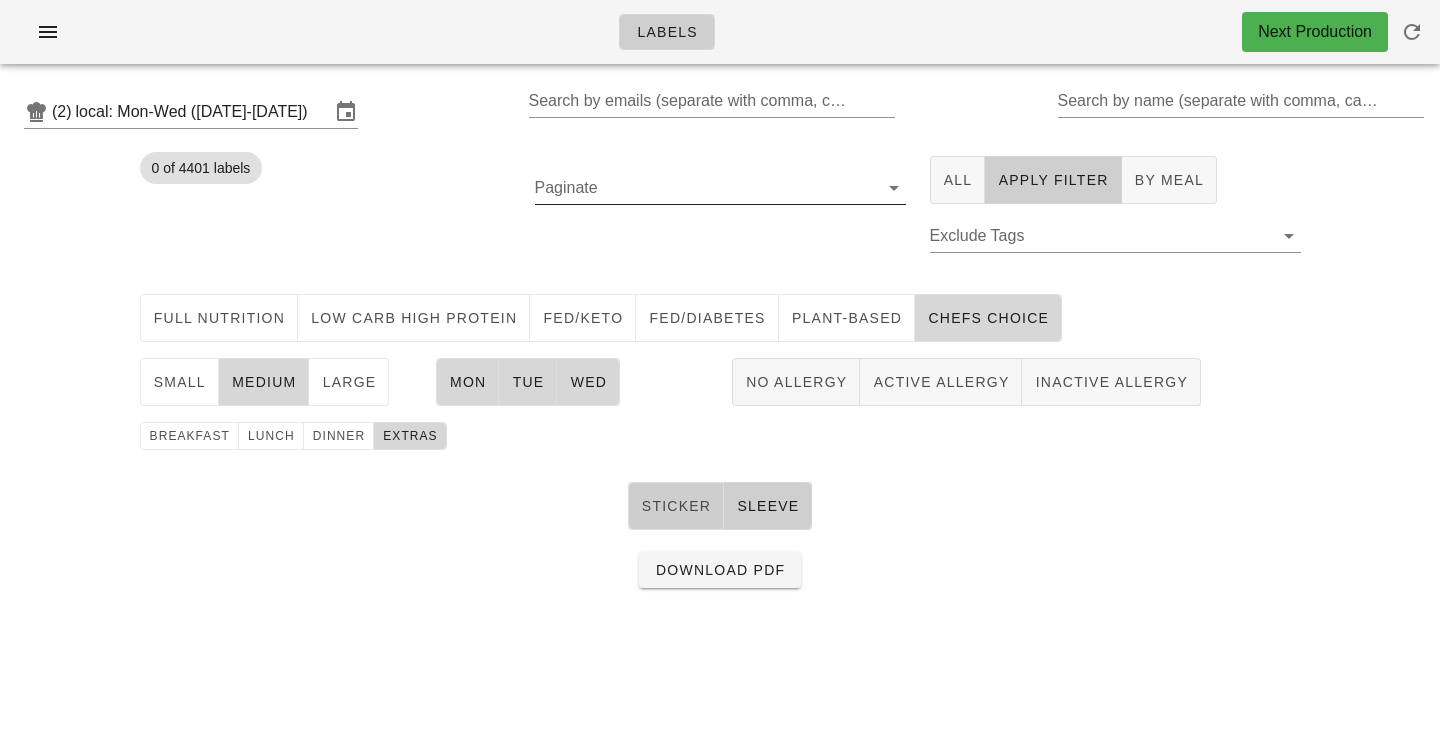 click on "Sticker" at bounding box center (676, 506) 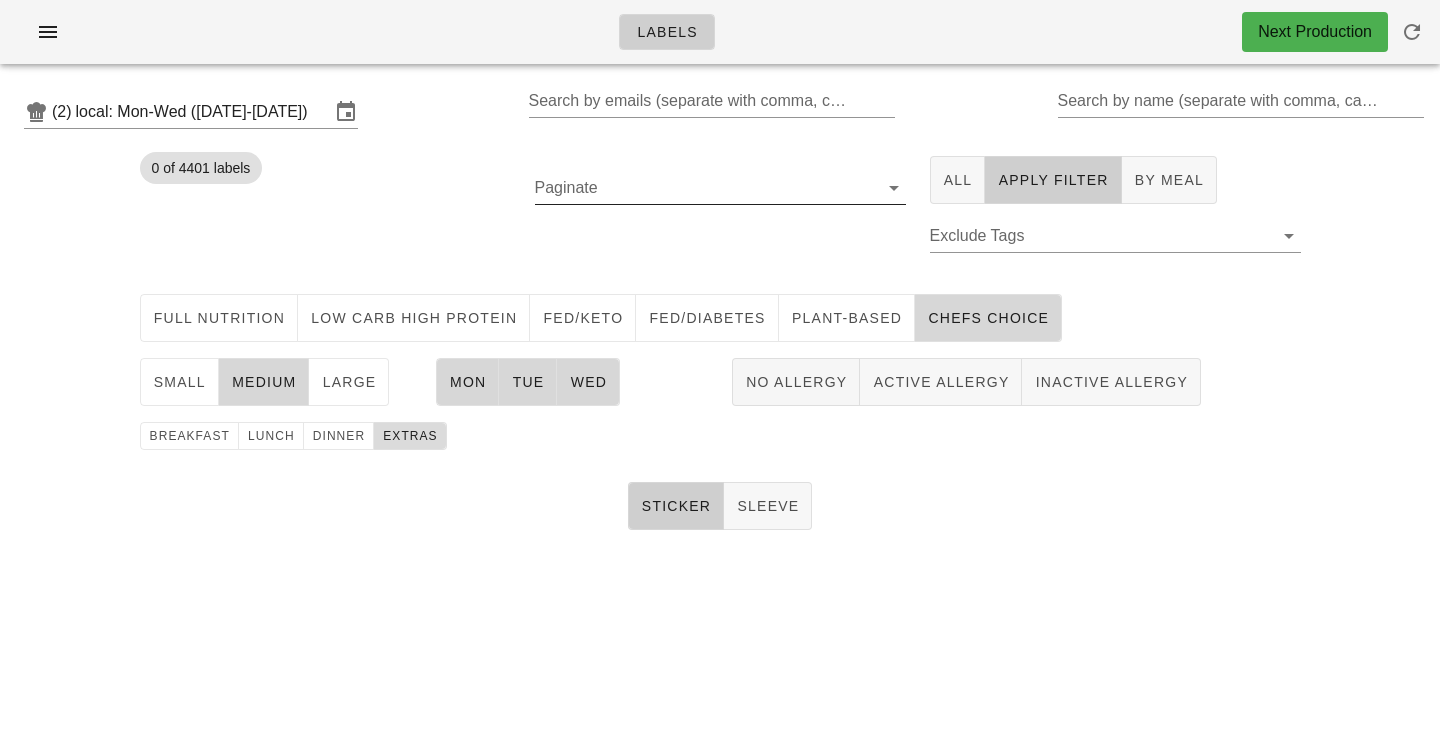 click on "extras" at bounding box center [410, 436] 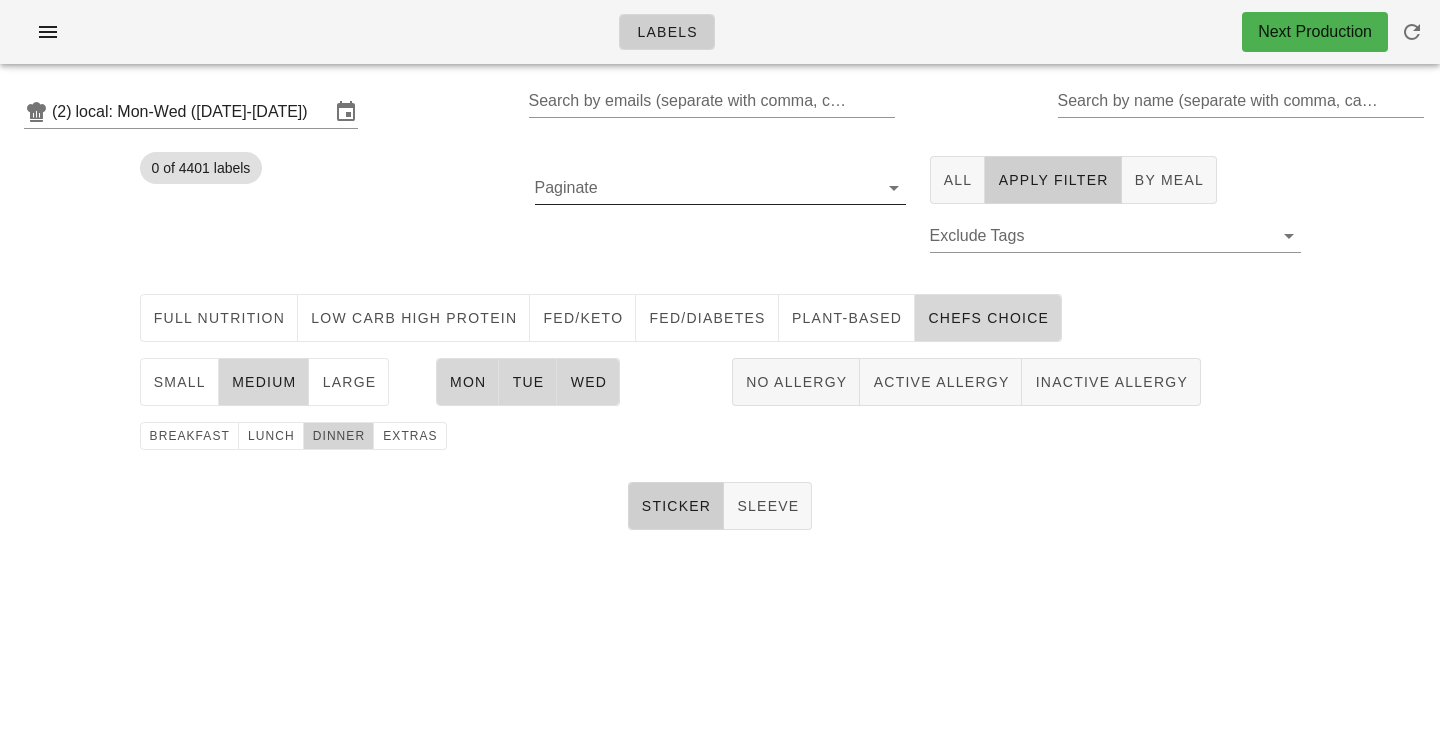 click on "dinner" at bounding box center (339, 436) 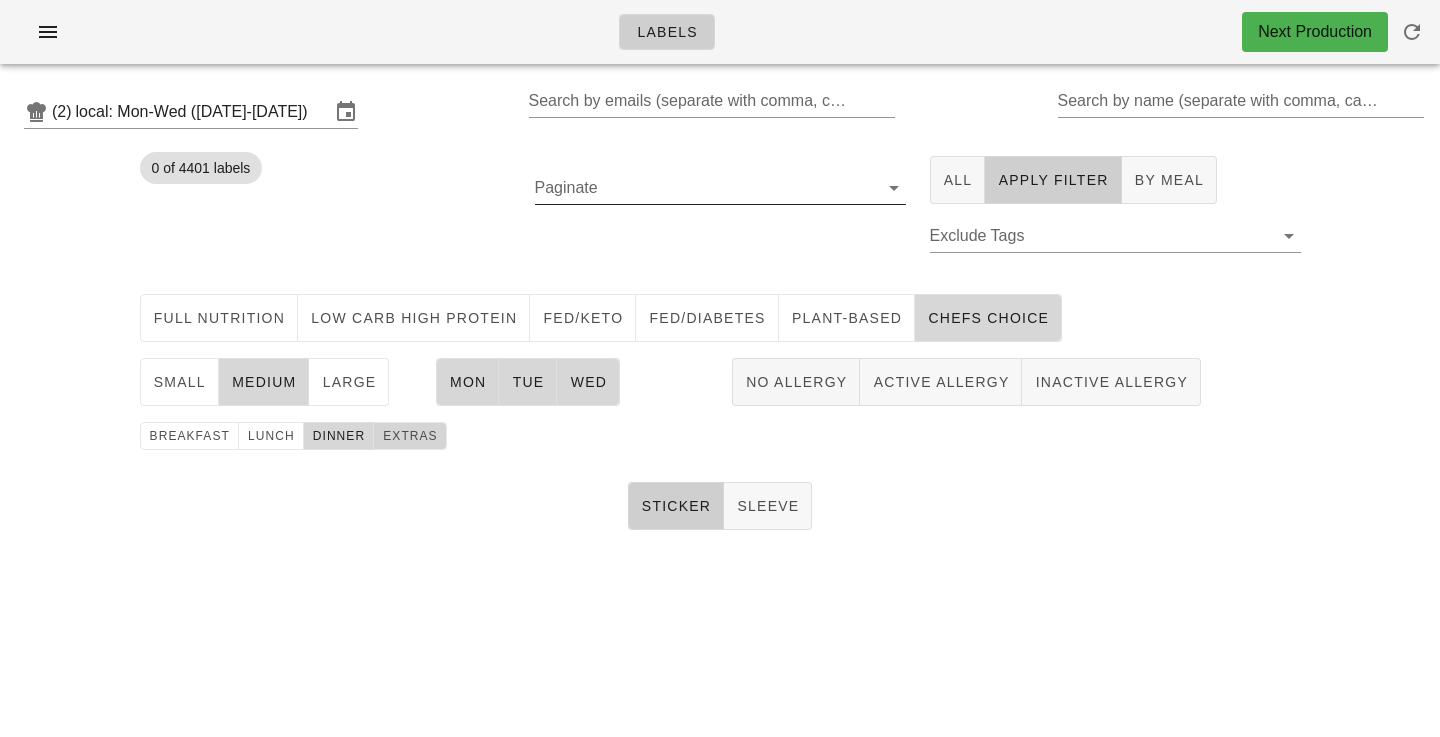 click on "extras" at bounding box center (410, 436) 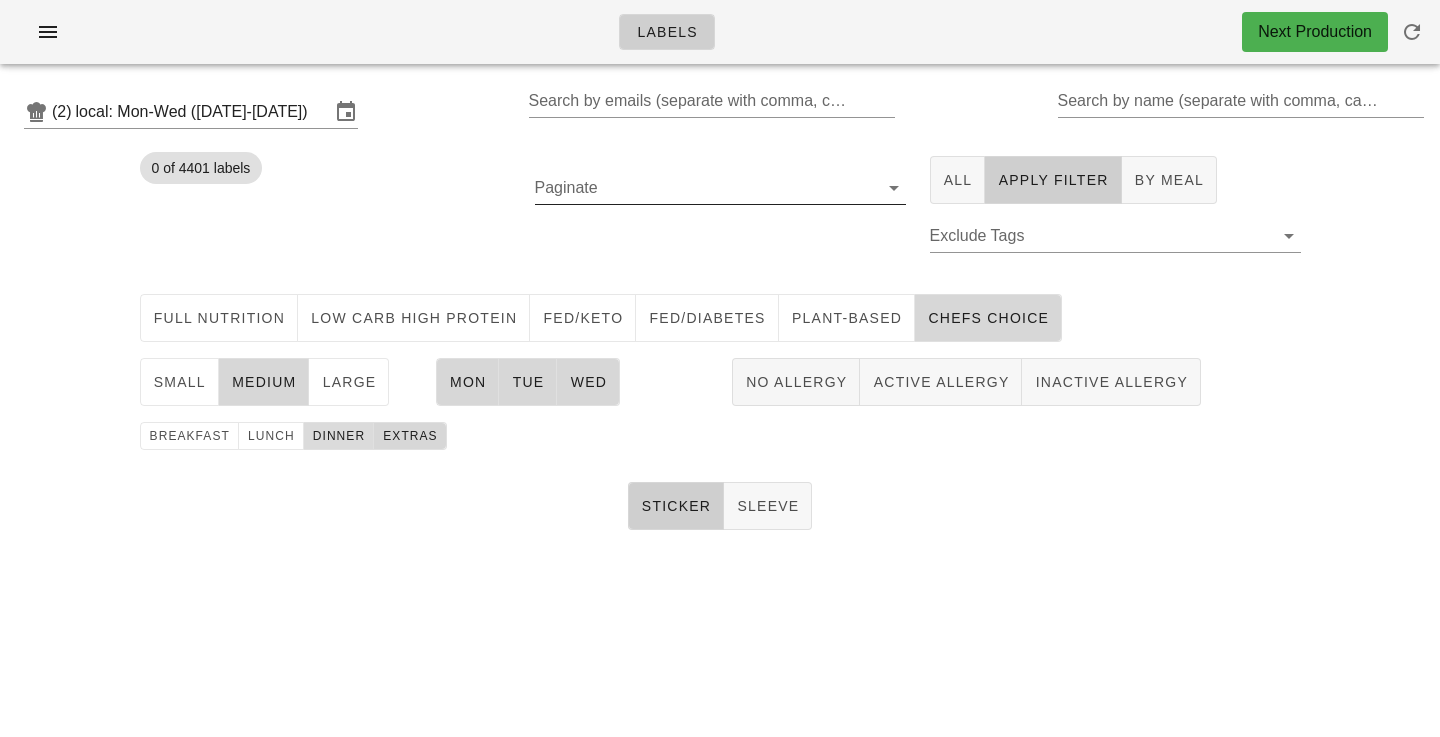 click on "dinner" at bounding box center (339, 436) 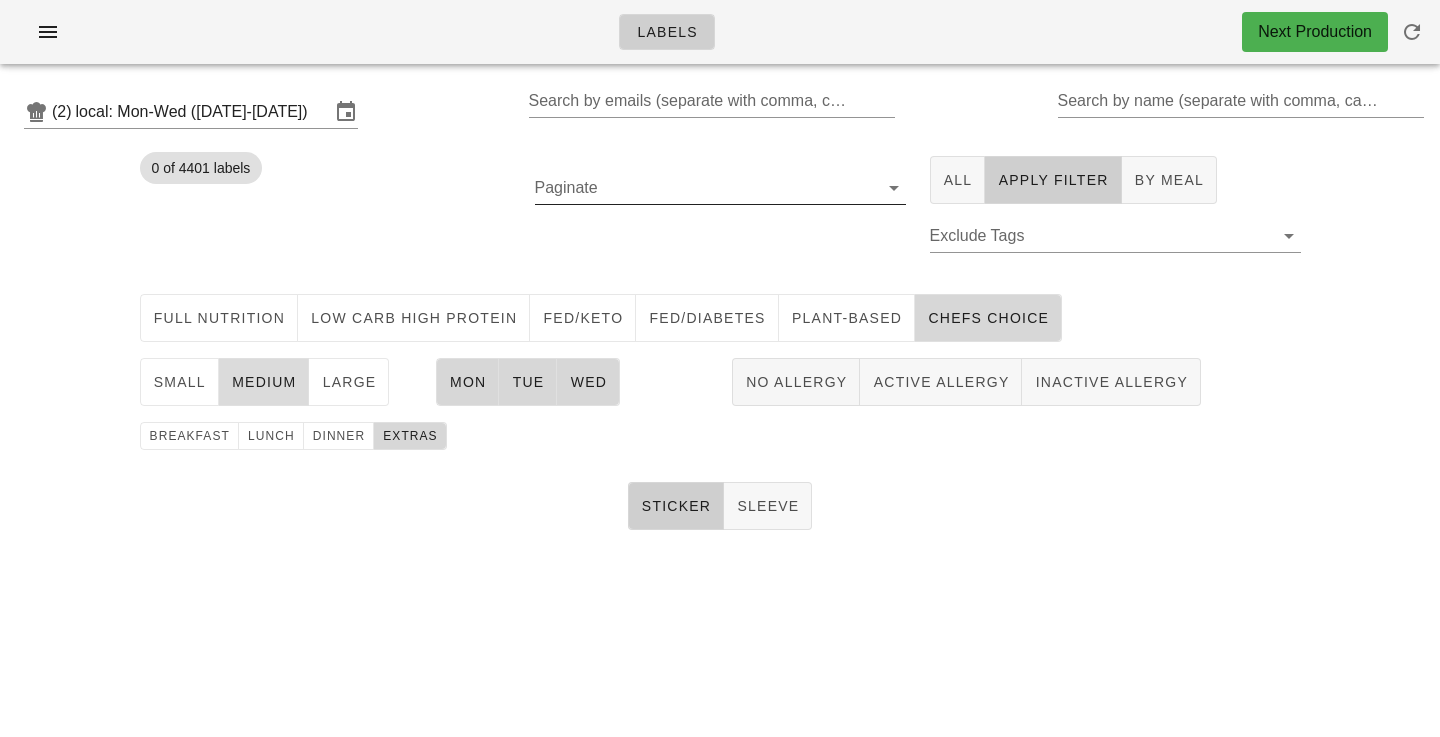 click on "medium" at bounding box center [264, 382] 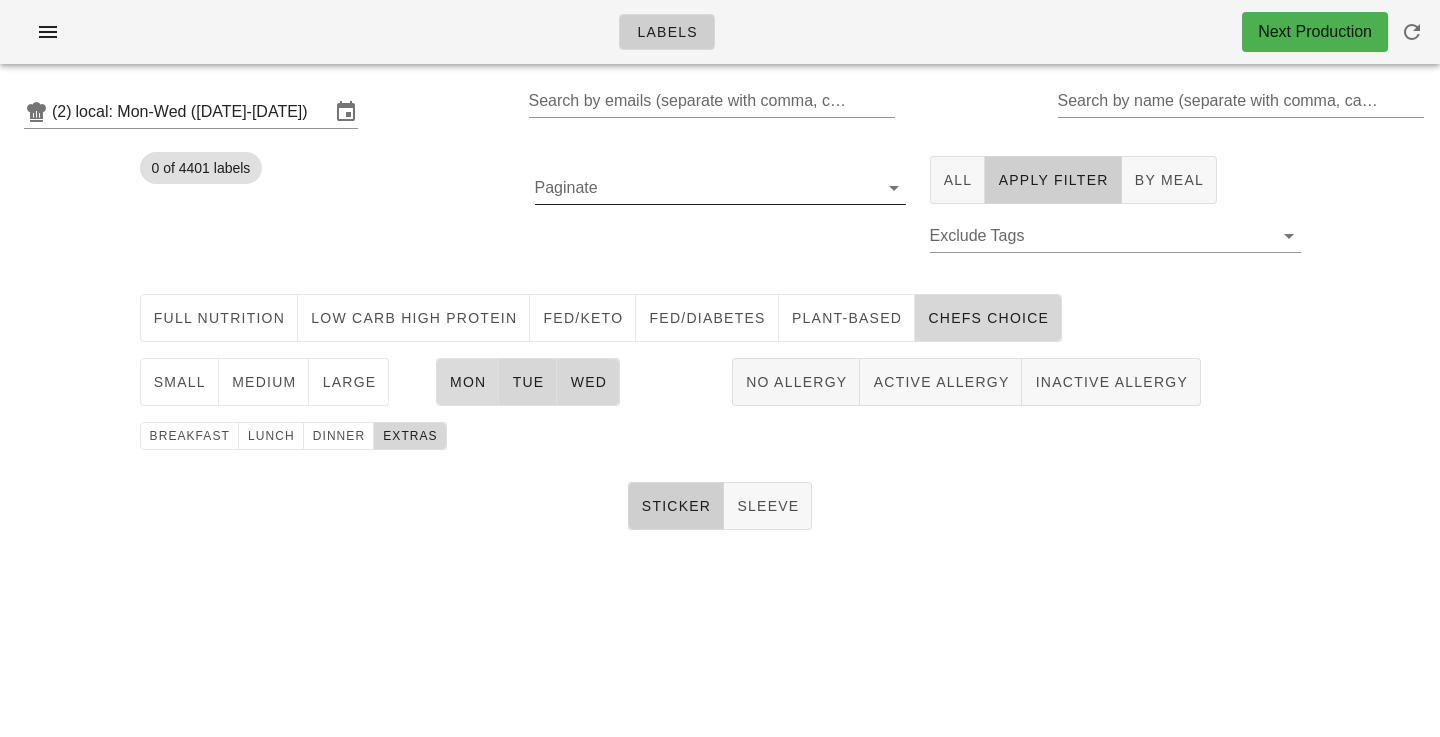 click on "Mon" at bounding box center [468, 382] 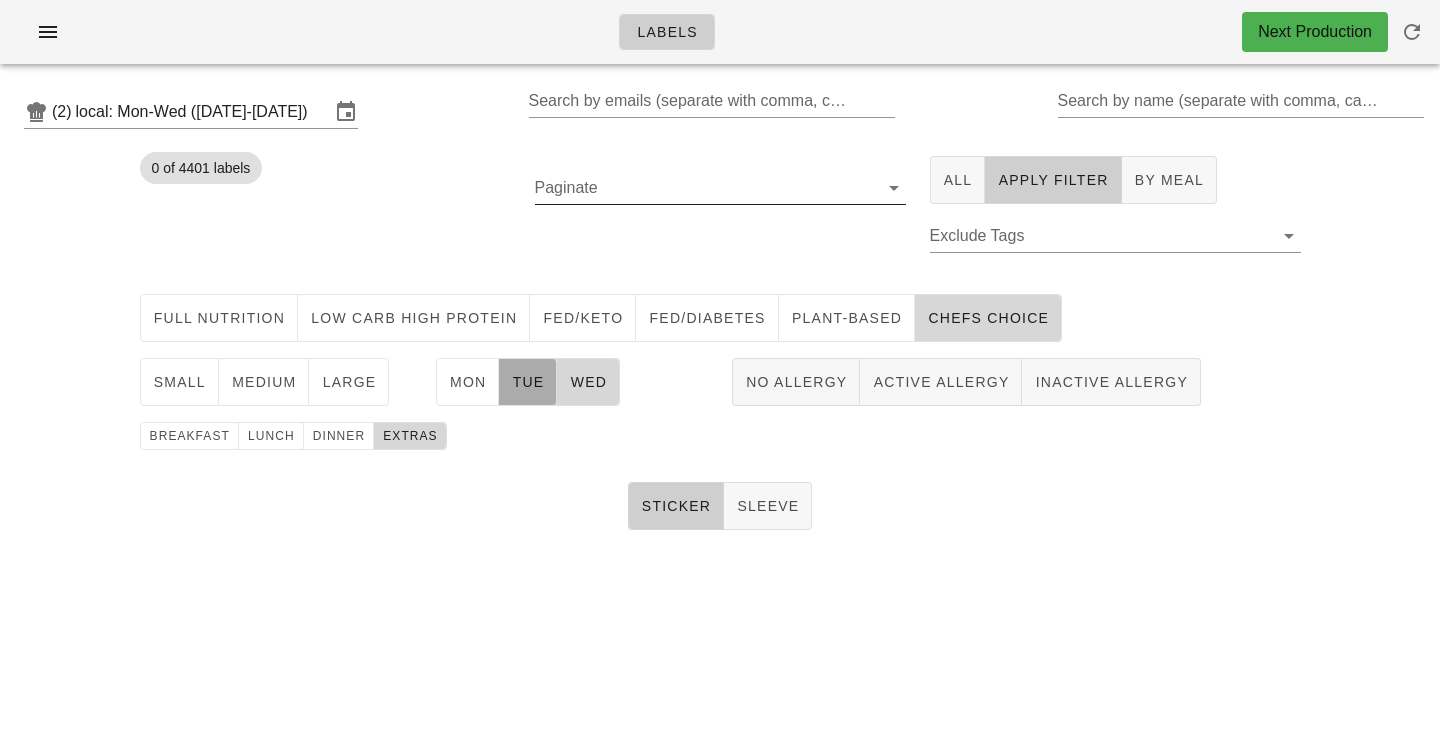 click on "Tue" at bounding box center [527, 382] 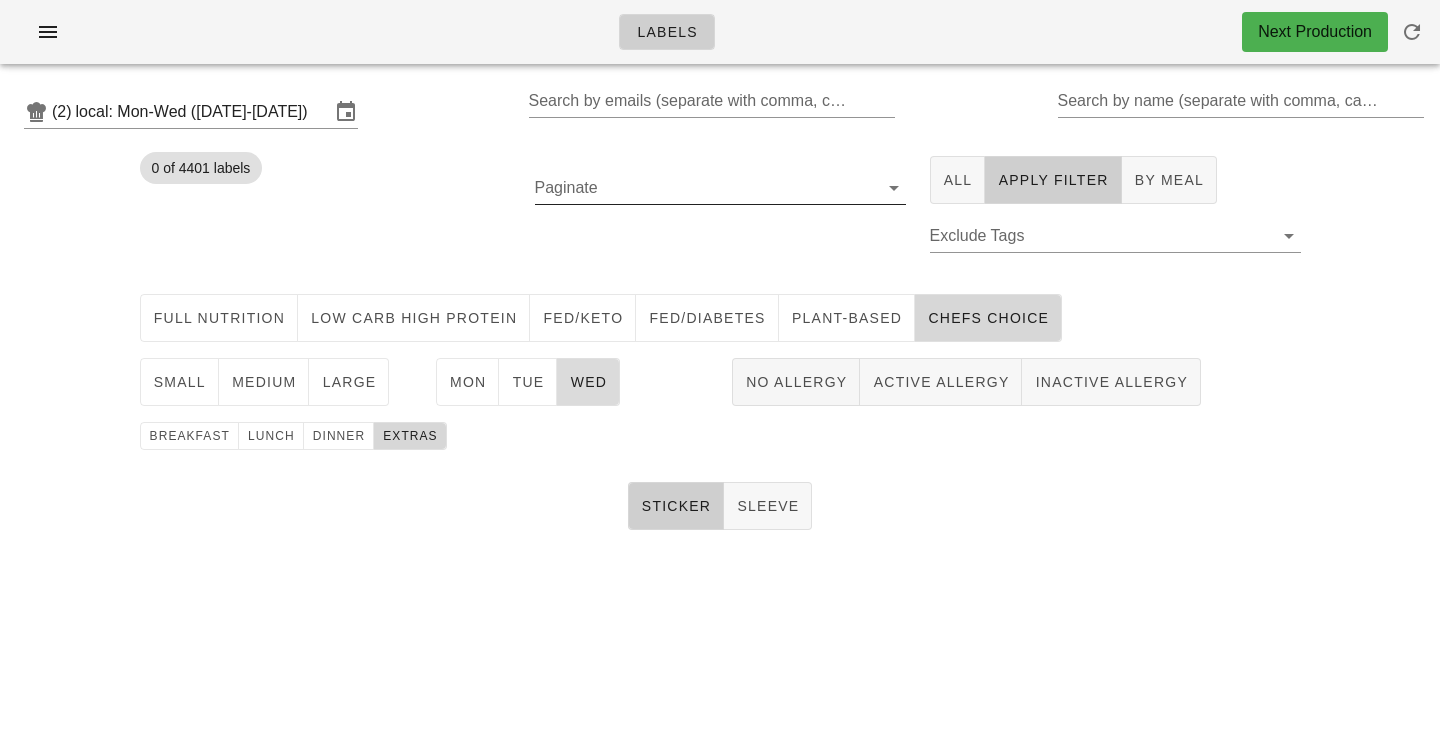 click on "Wed" at bounding box center (588, 382) 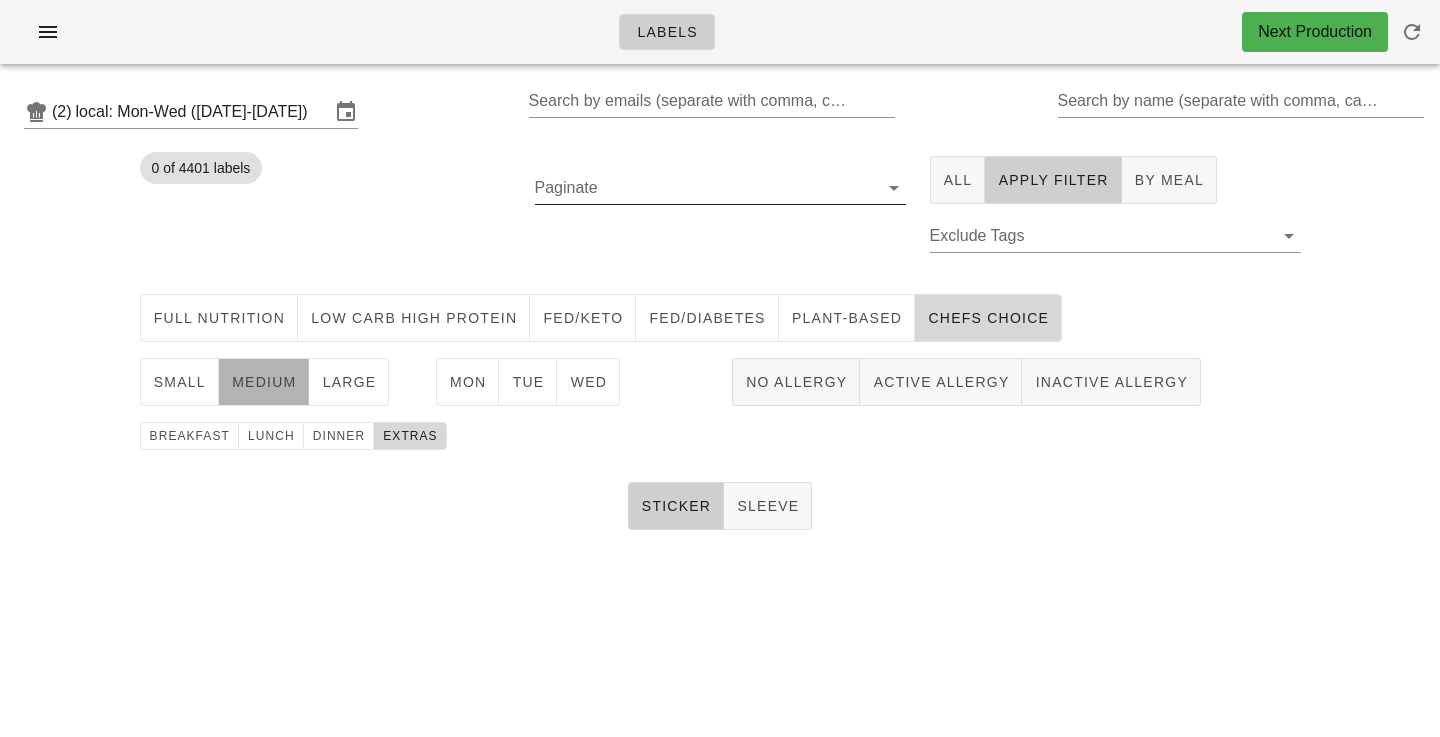 click on "medium" at bounding box center (264, 382) 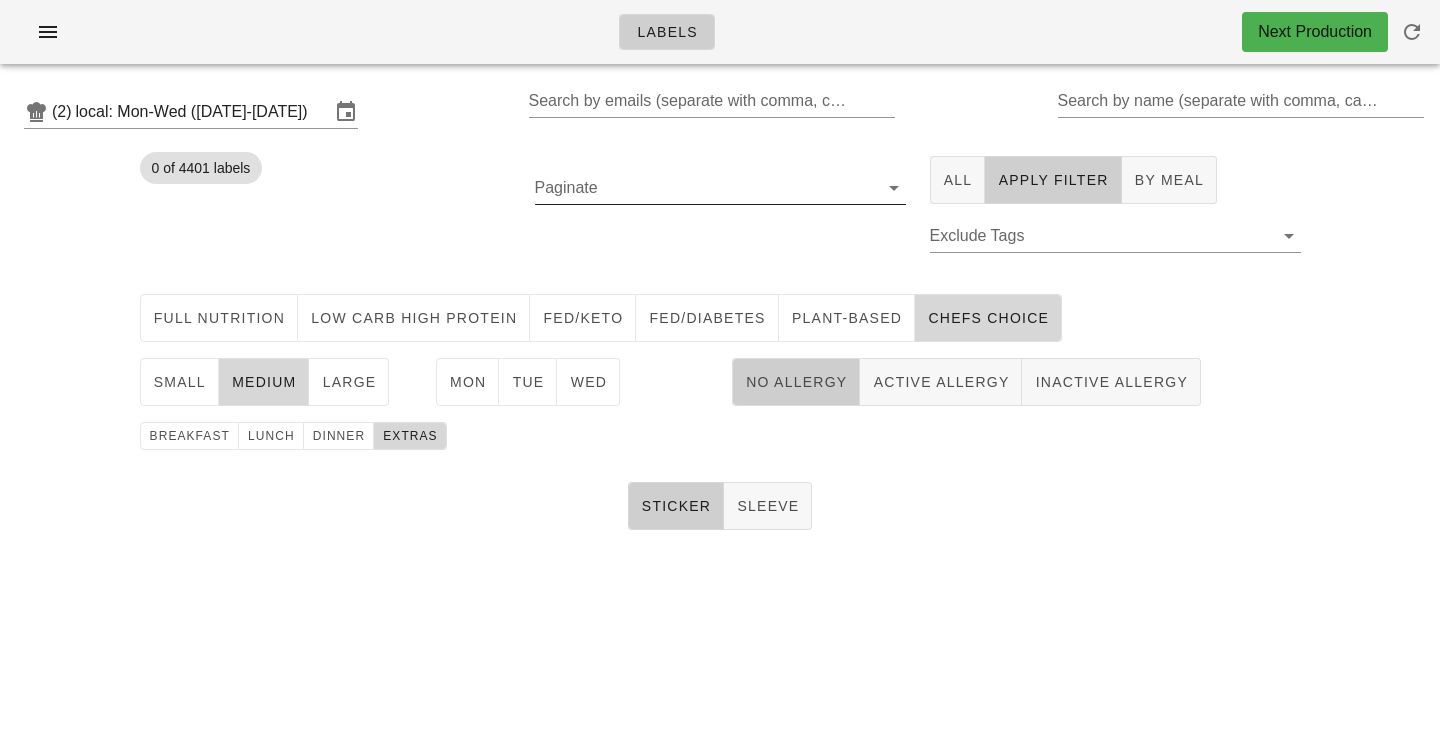 click on "No Allergy" at bounding box center (796, 382) 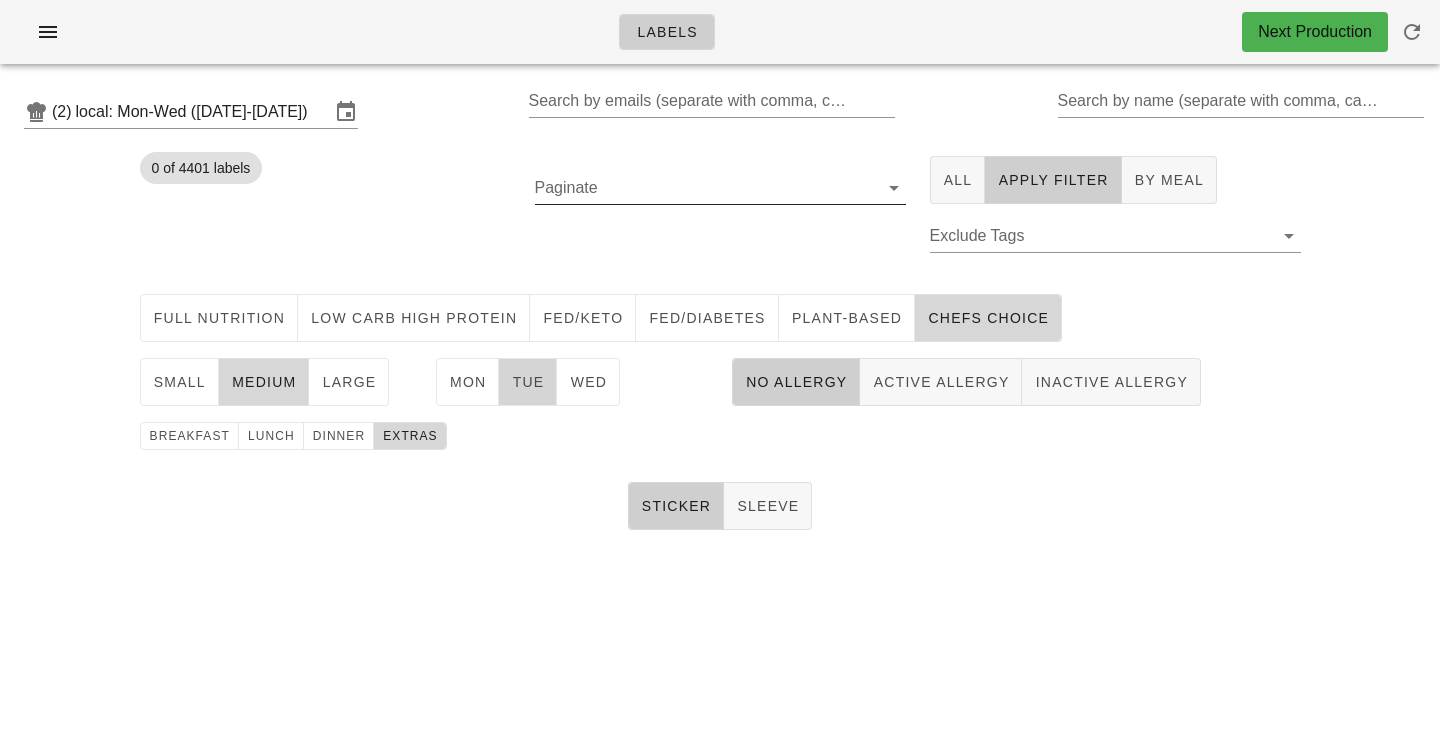 click on "Tue" at bounding box center [527, 382] 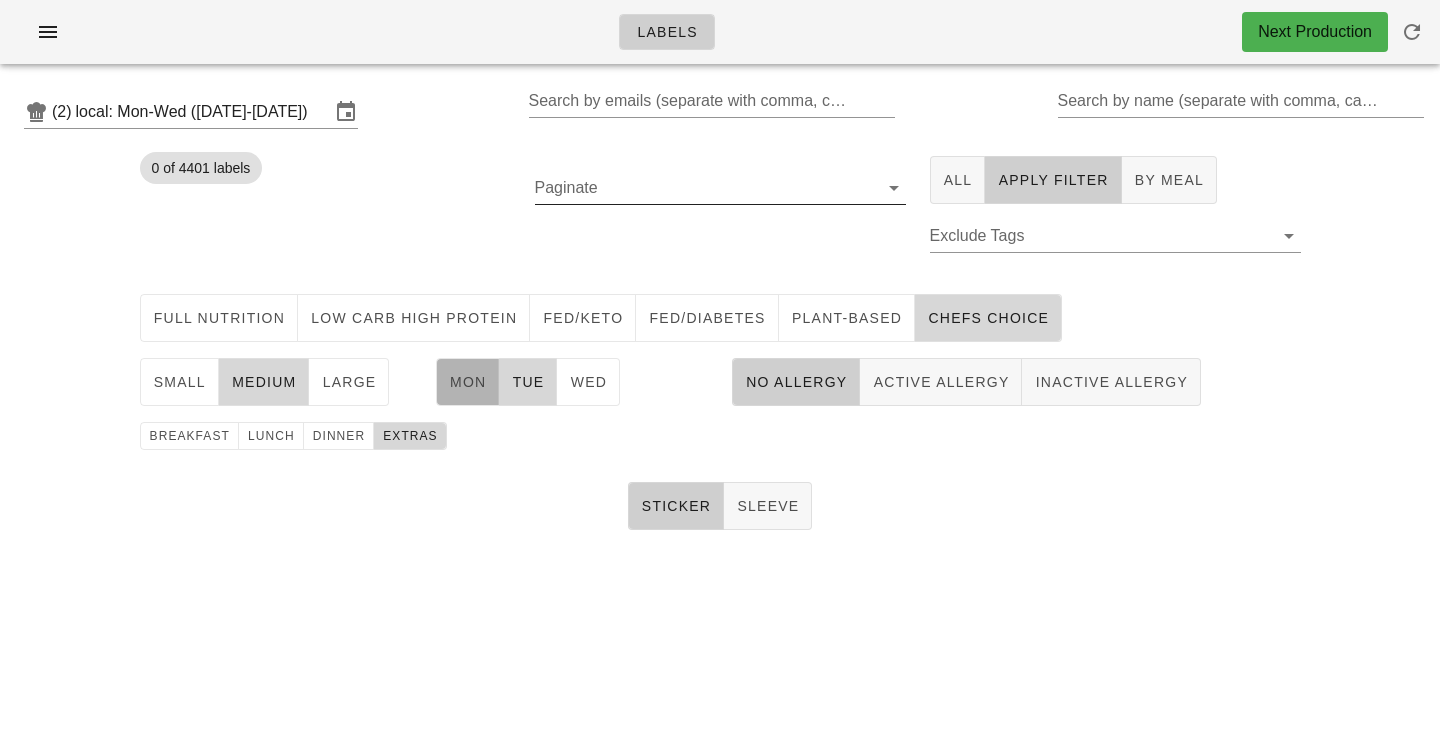 click on "Mon" at bounding box center (468, 382) 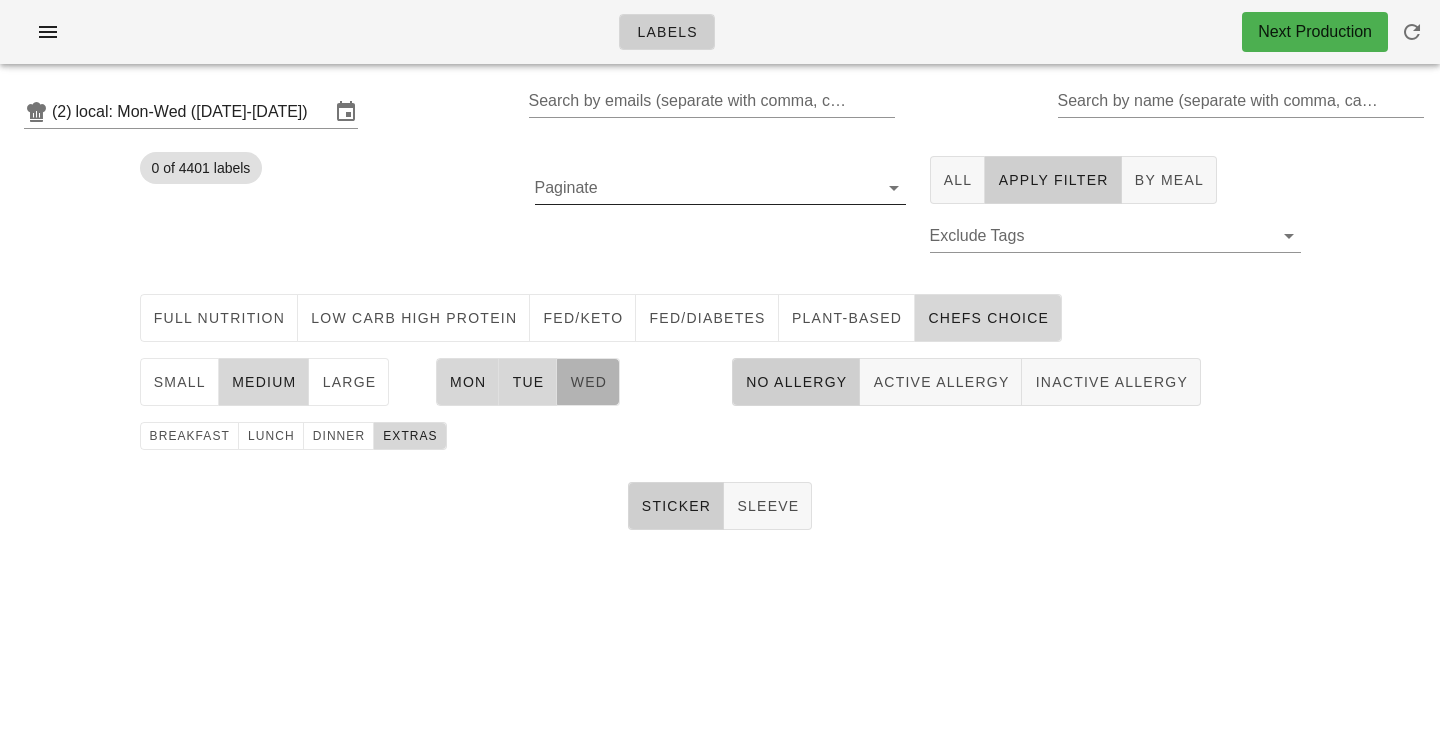click on "Wed" at bounding box center (588, 382) 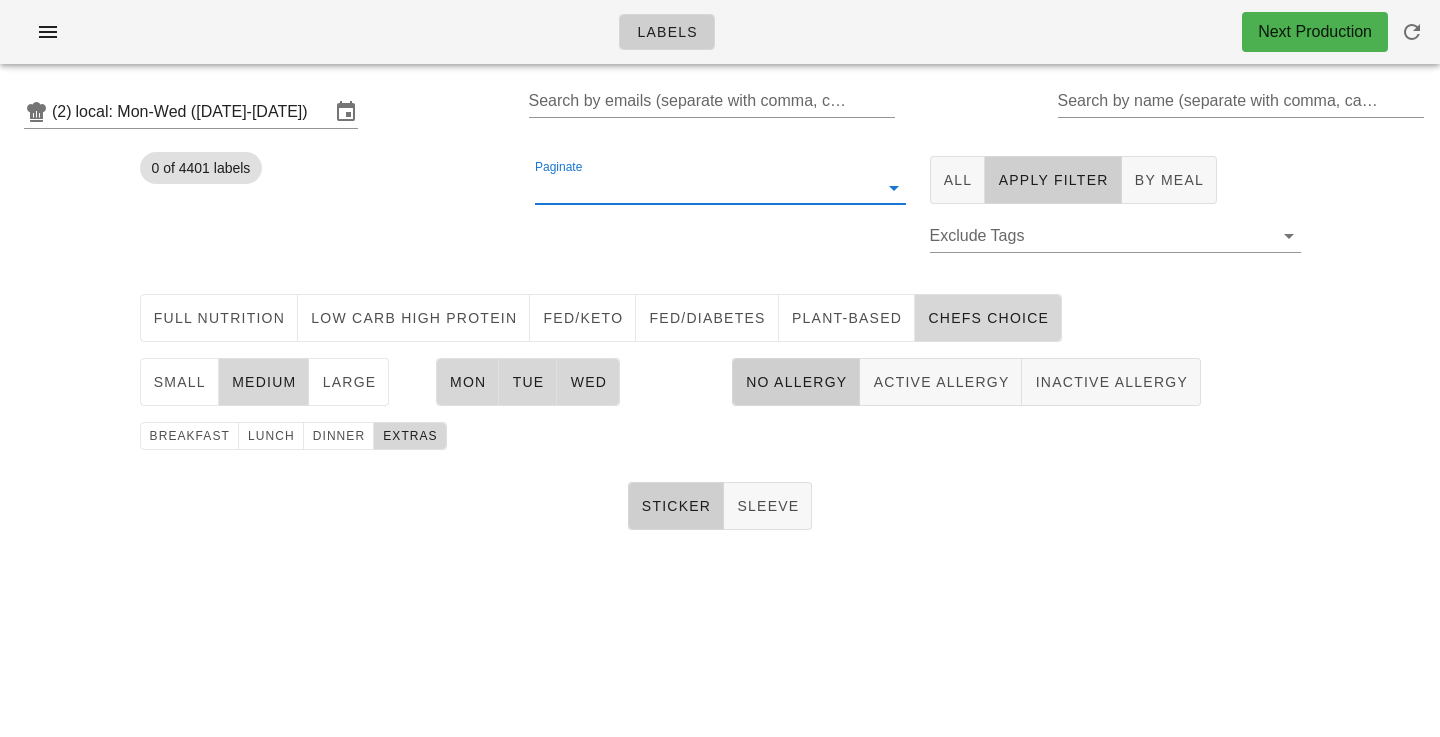 click on "Paginate" at bounding box center [704, 188] 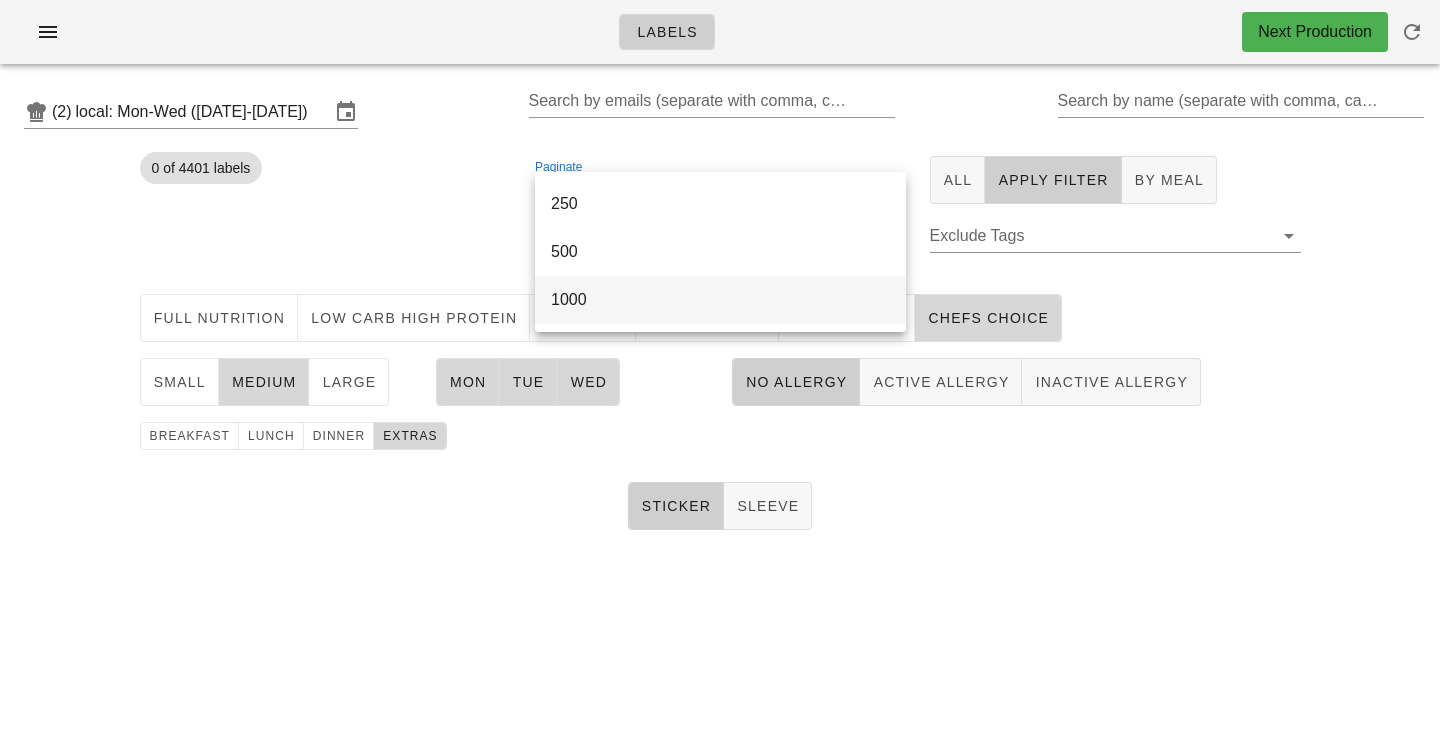 click on "1000" at bounding box center (720, 299) 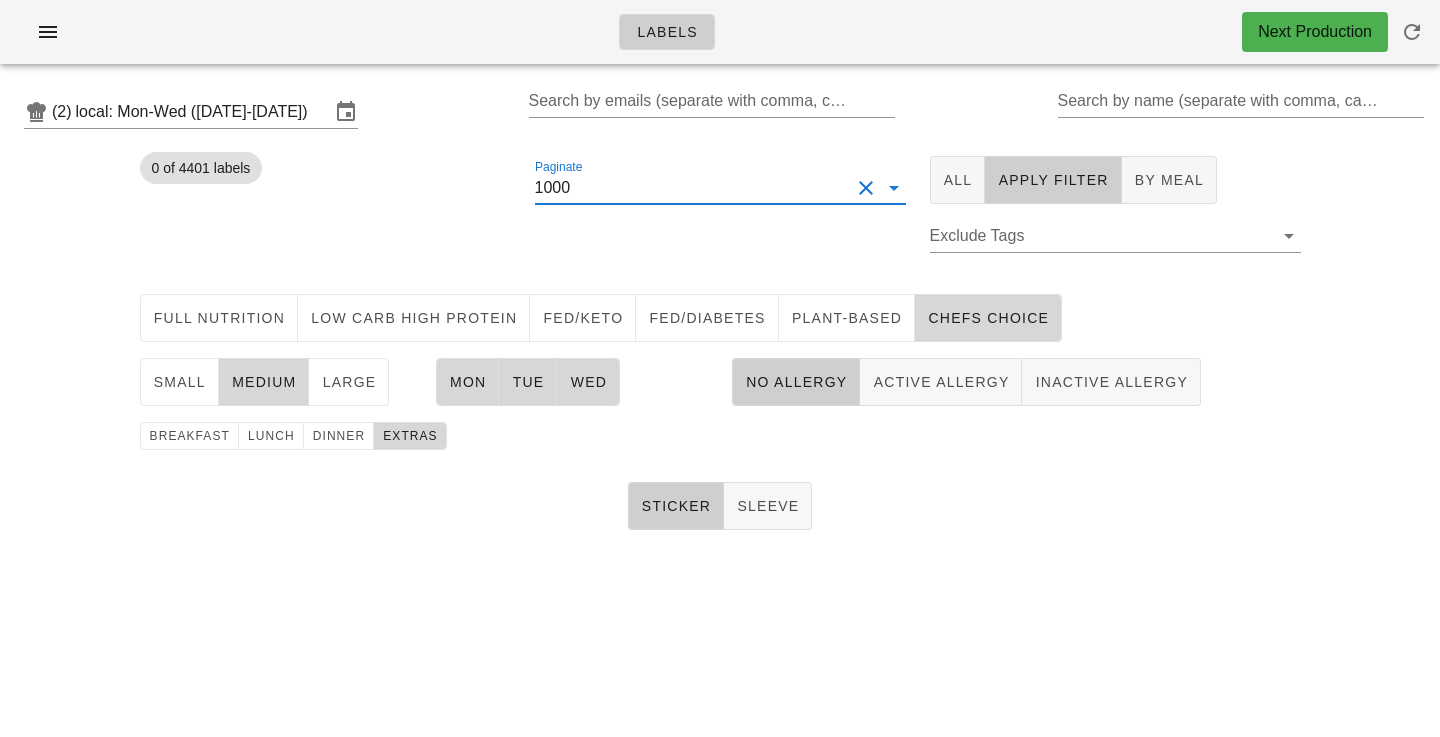 click on "0 of 4401 labels" at bounding box center (325, 215) 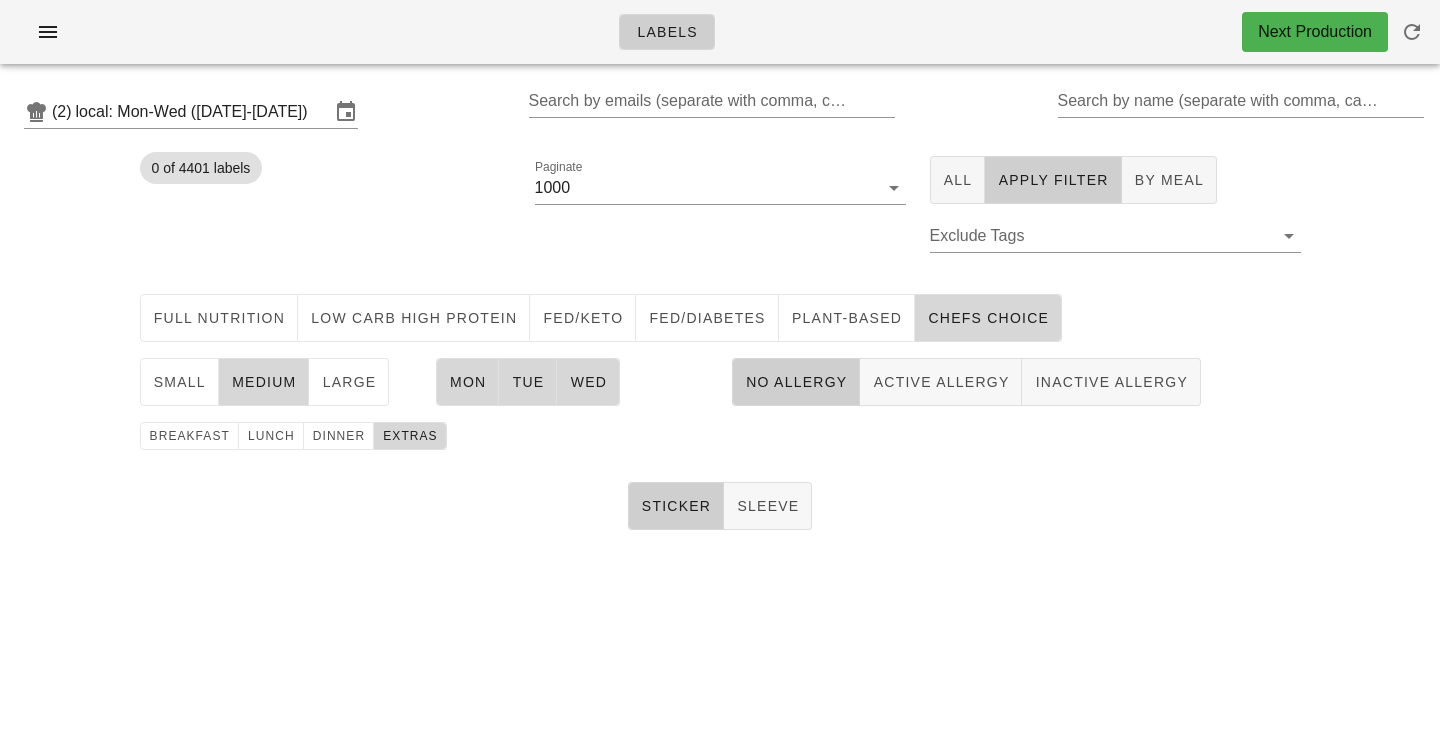 click on "(2) local: Mon-Wed ([DATE]-[DATE]) Search by emails (separate with comma, can be partial) Search by name  (separate with comma, can be partial)" at bounding box center (720, 112) 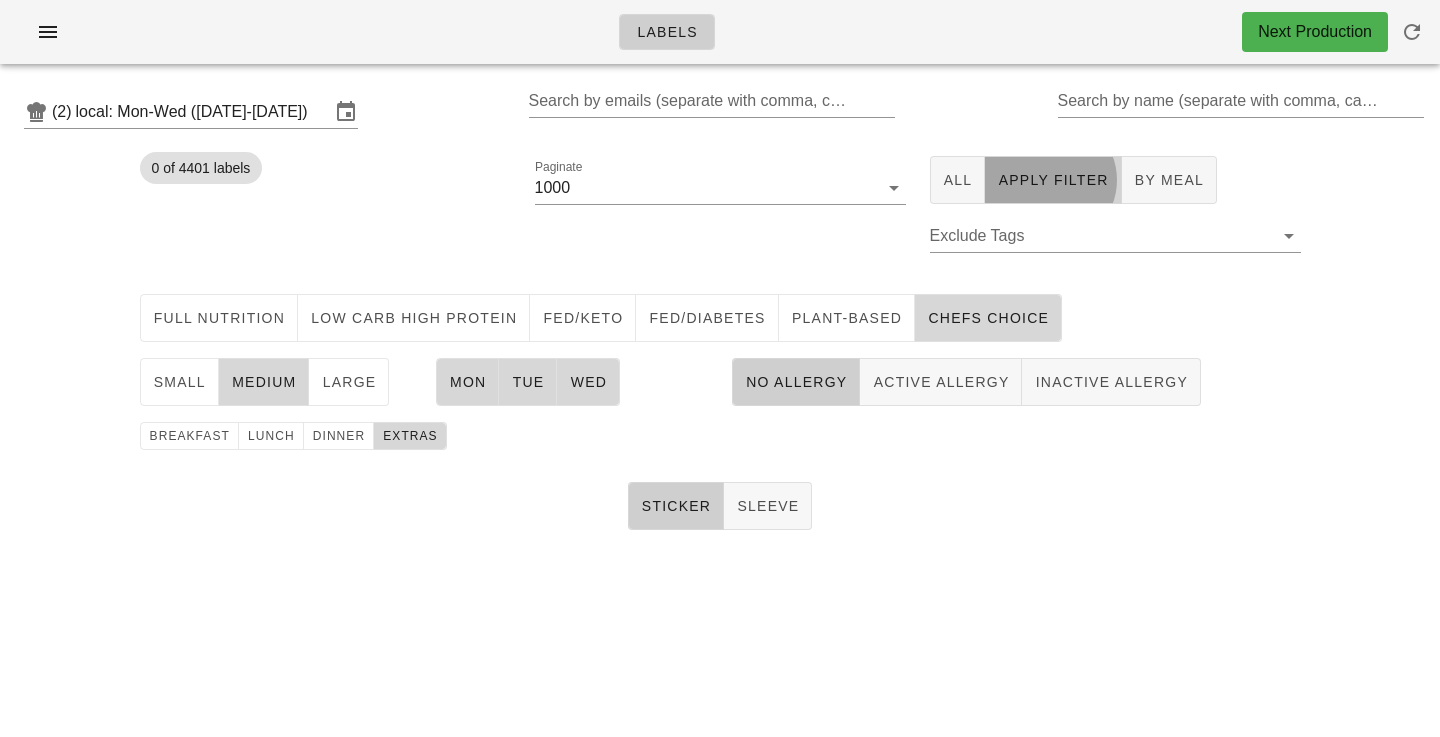 click on "Apply Filter" at bounding box center [1053, 180] 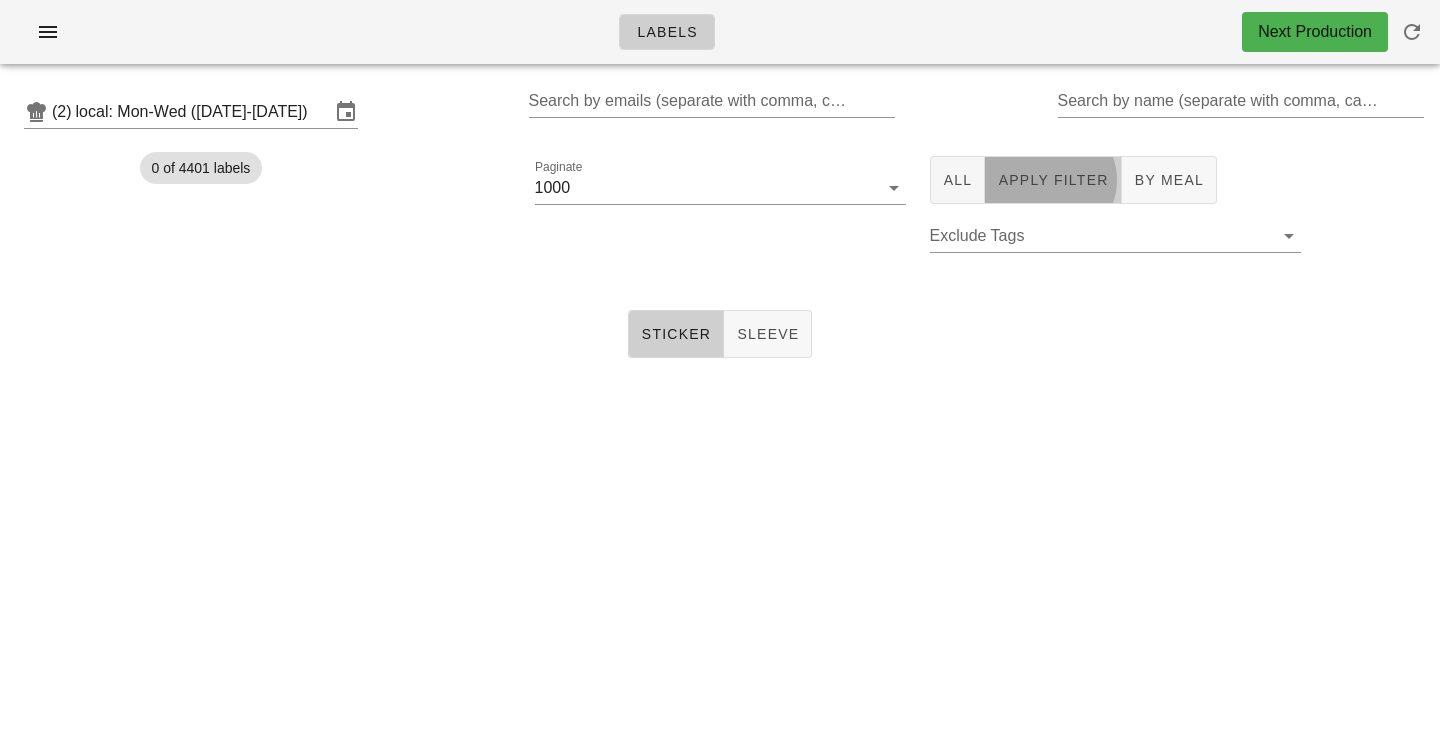 click on "Apply Filter" at bounding box center (1052, 180) 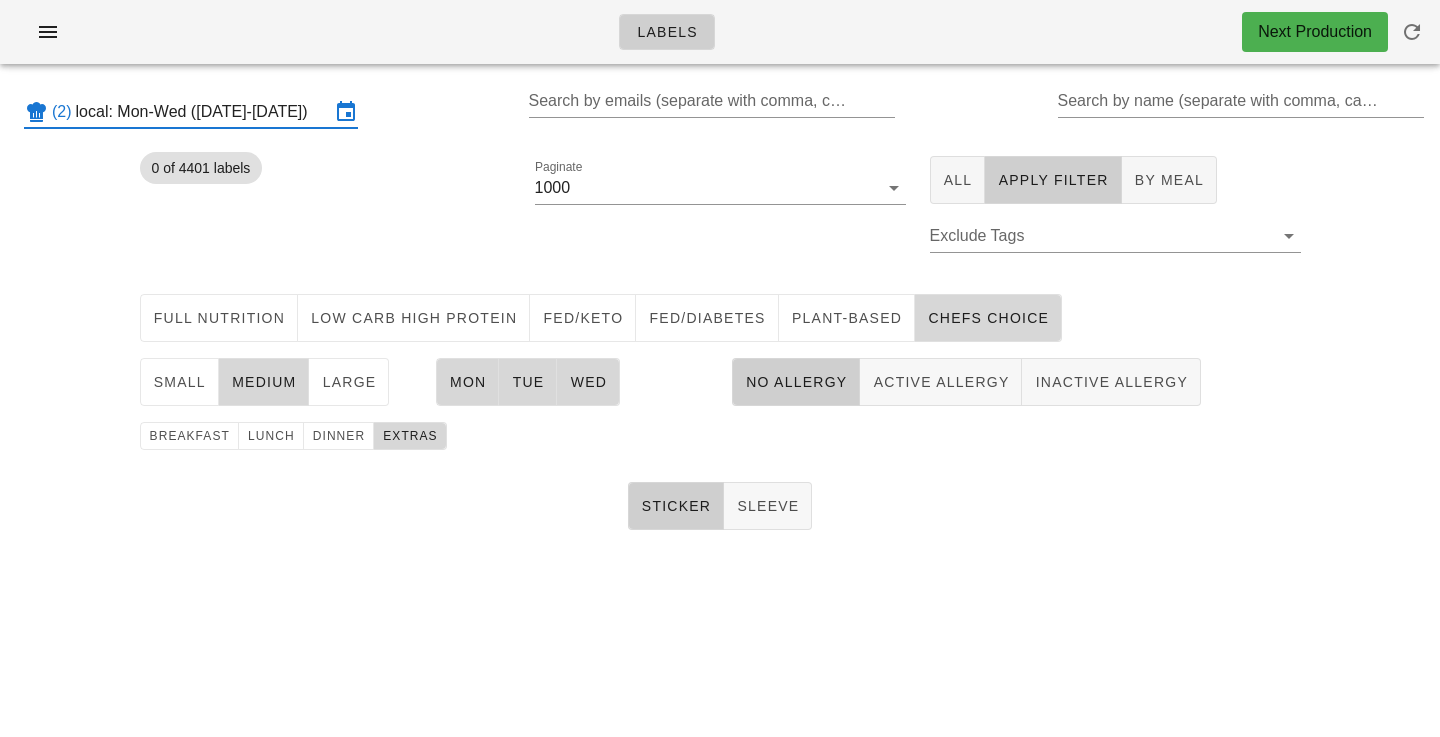 click on "local: Mon-Wed ([DATE]-[DATE])" at bounding box center [203, 112] 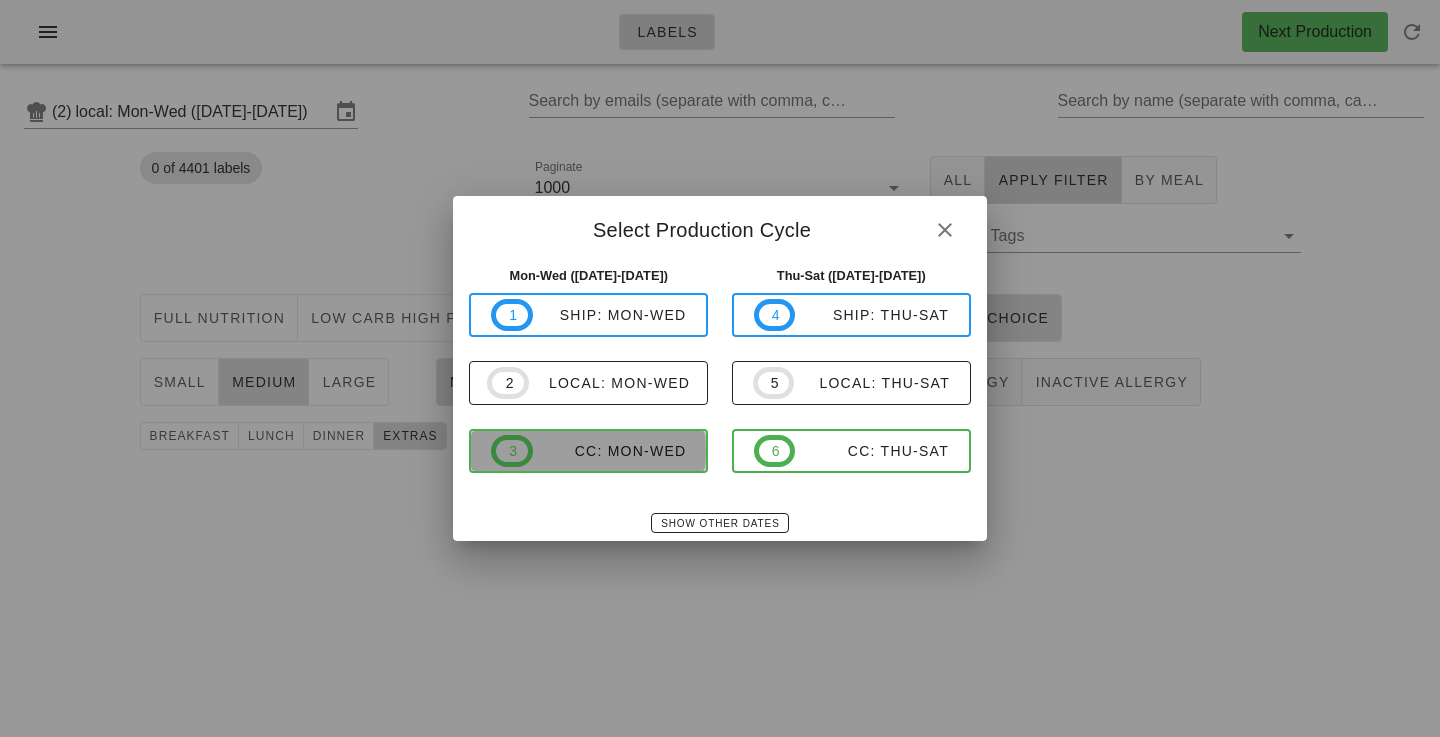 click on "CC: Mon-Wed" at bounding box center (610, 451) 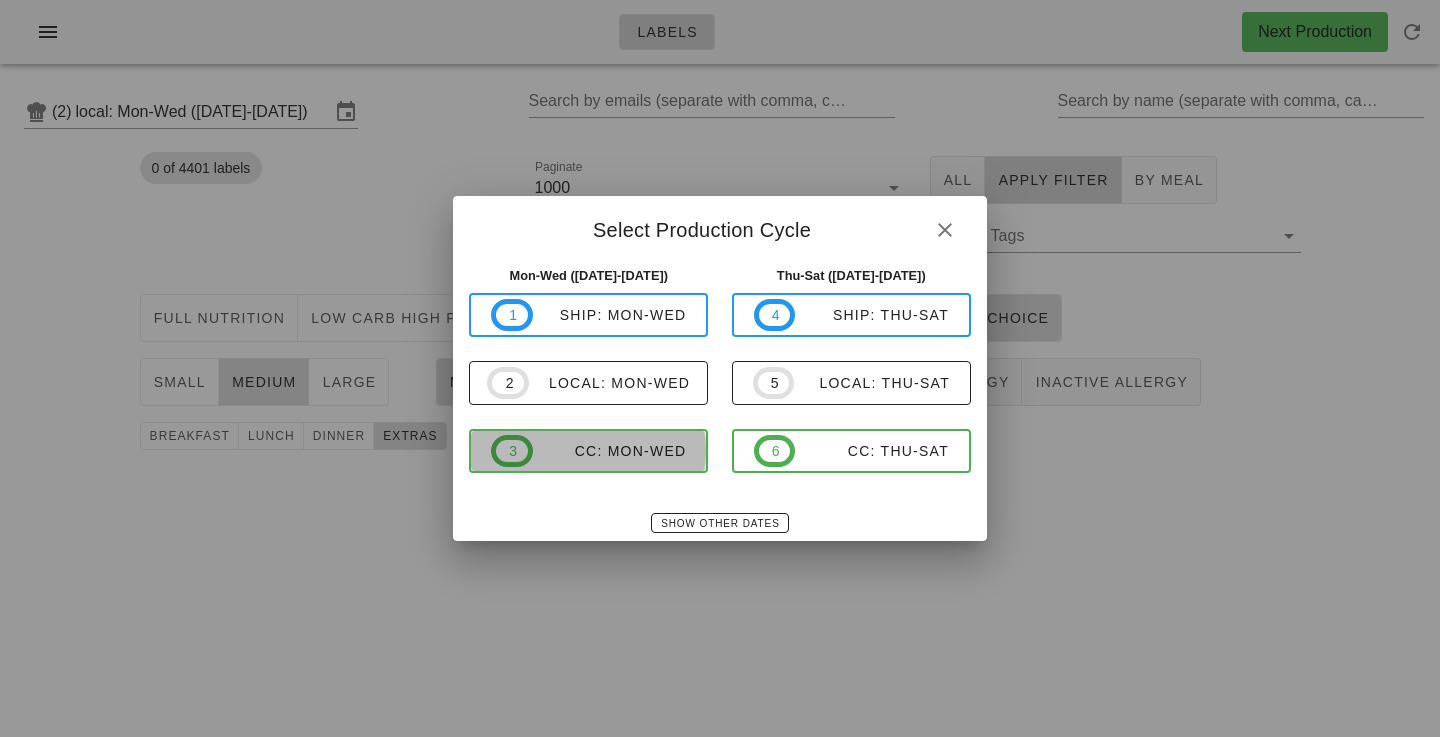 type on "CC: Mon-Wed ([DATE]-[DATE])" 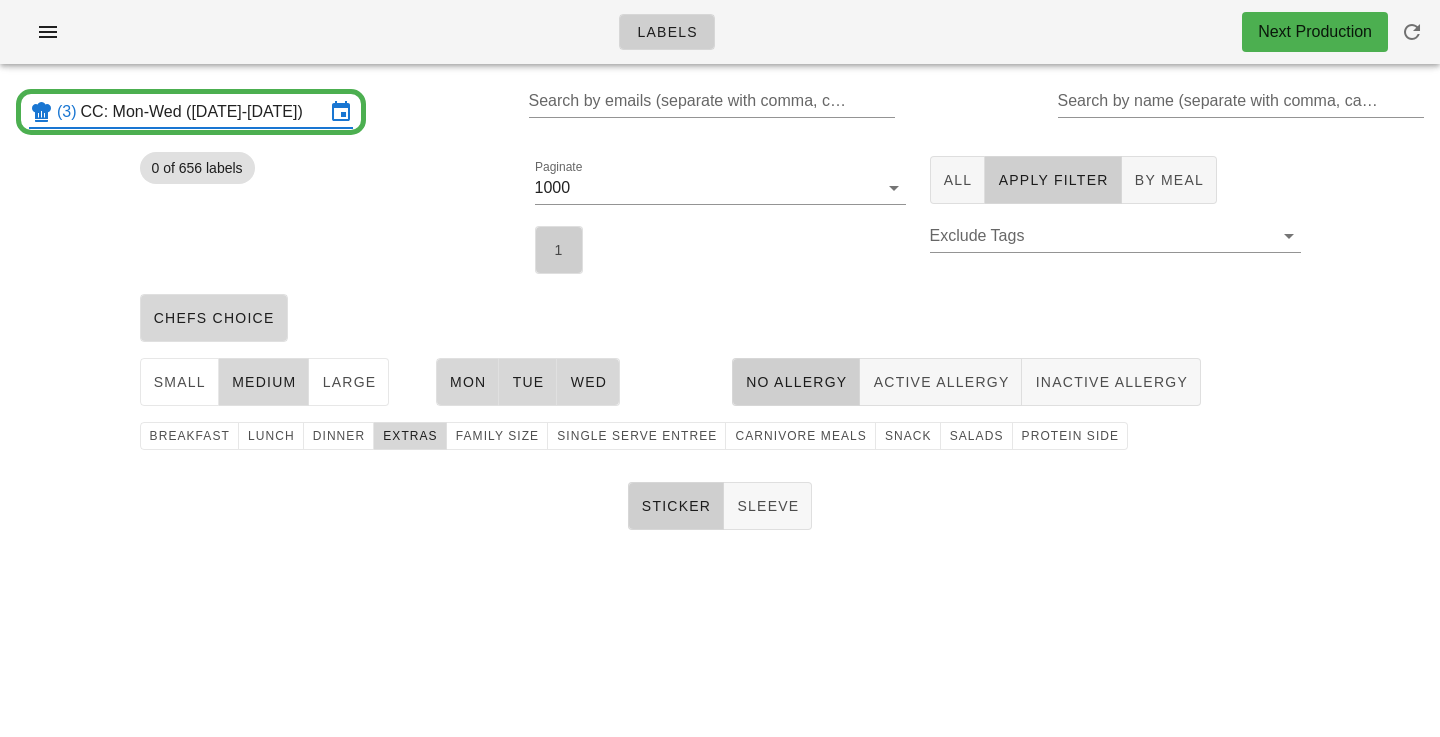 click on "1" at bounding box center [559, 250] 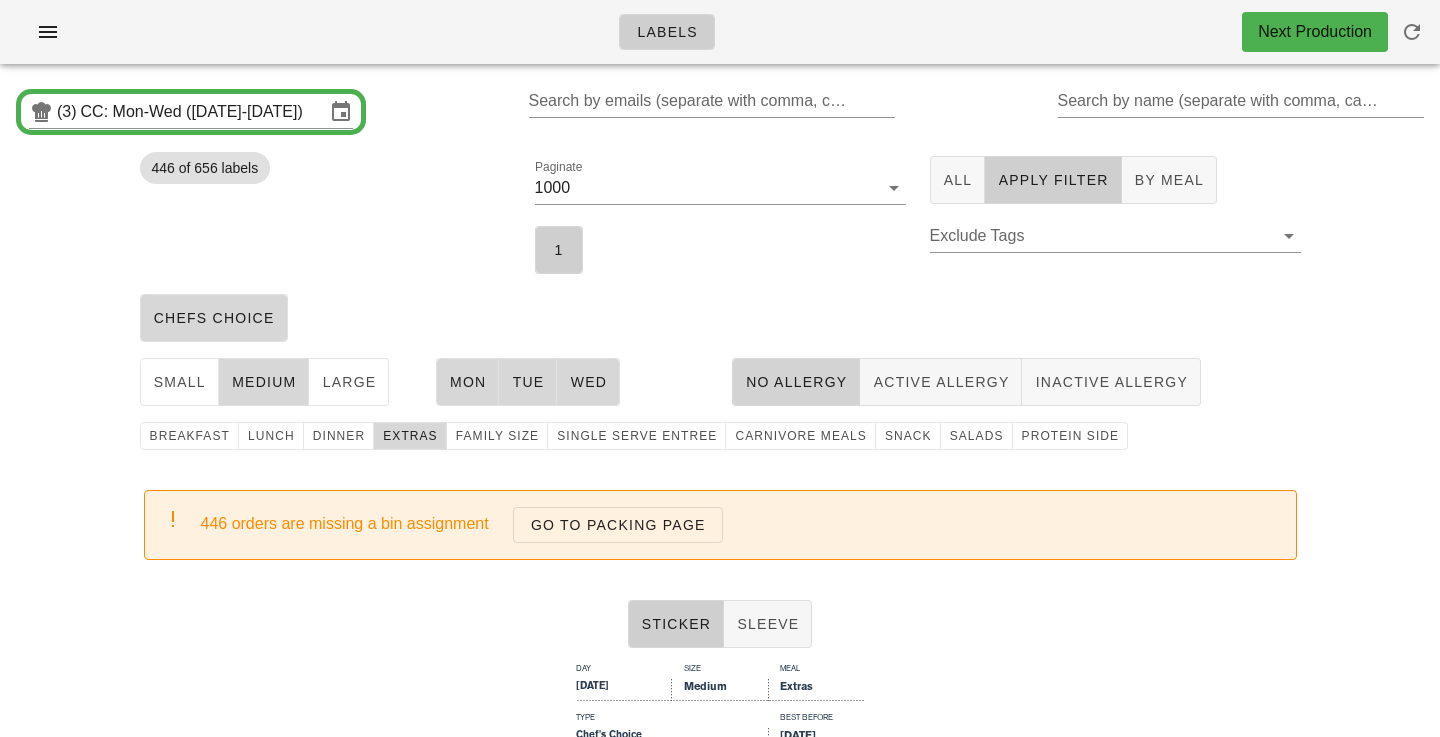 click on "No Allergy" at bounding box center (796, 382) 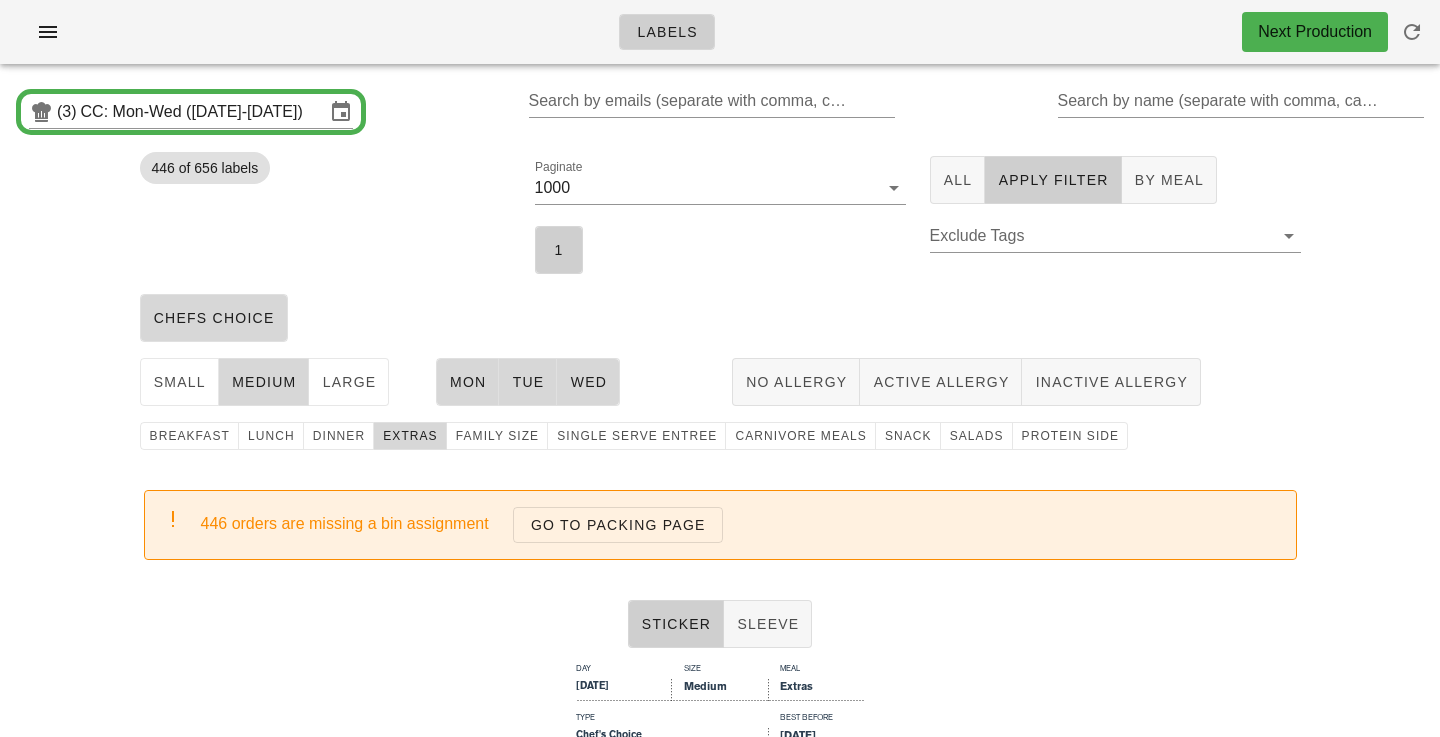 click on "Sticker Sleeve" at bounding box center (720, 624) 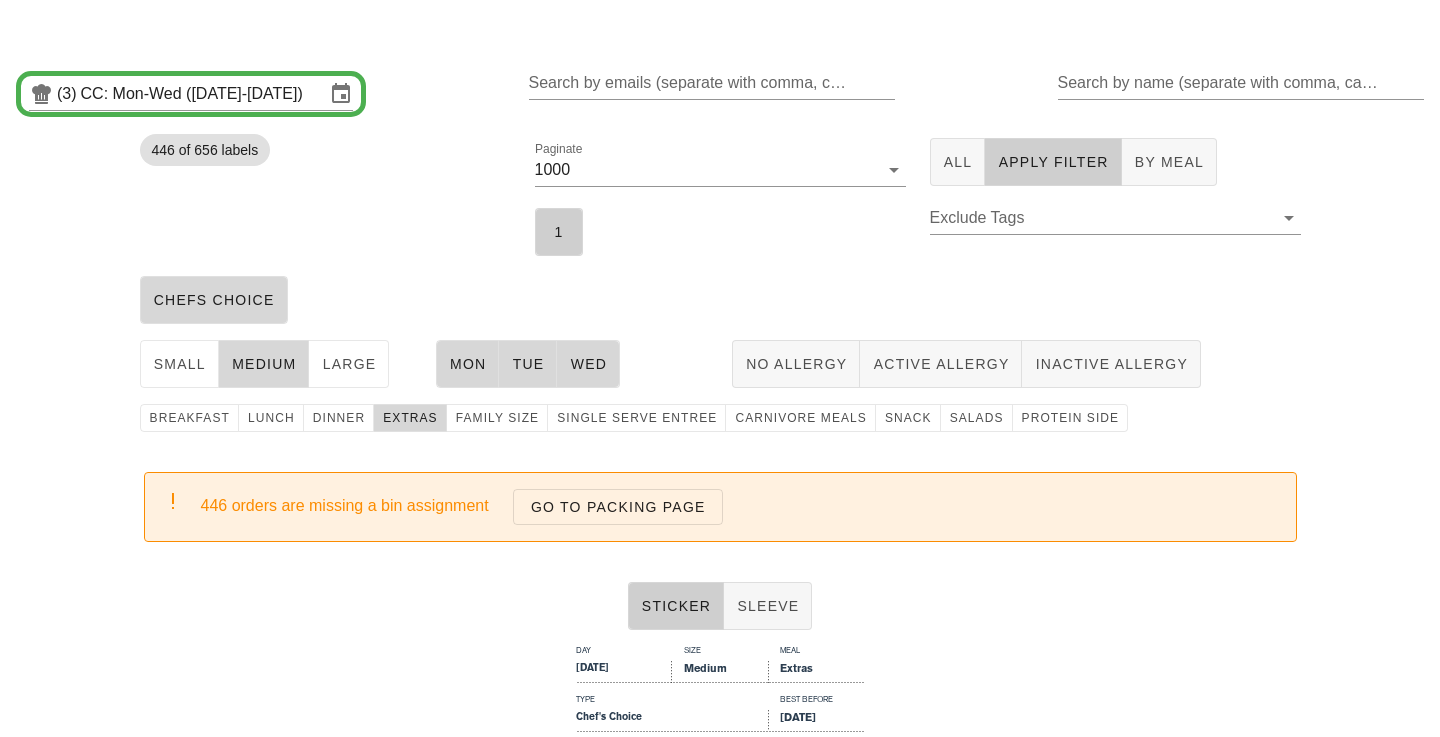 scroll, scrollTop: 21, scrollLeft: 0, axis: vertical 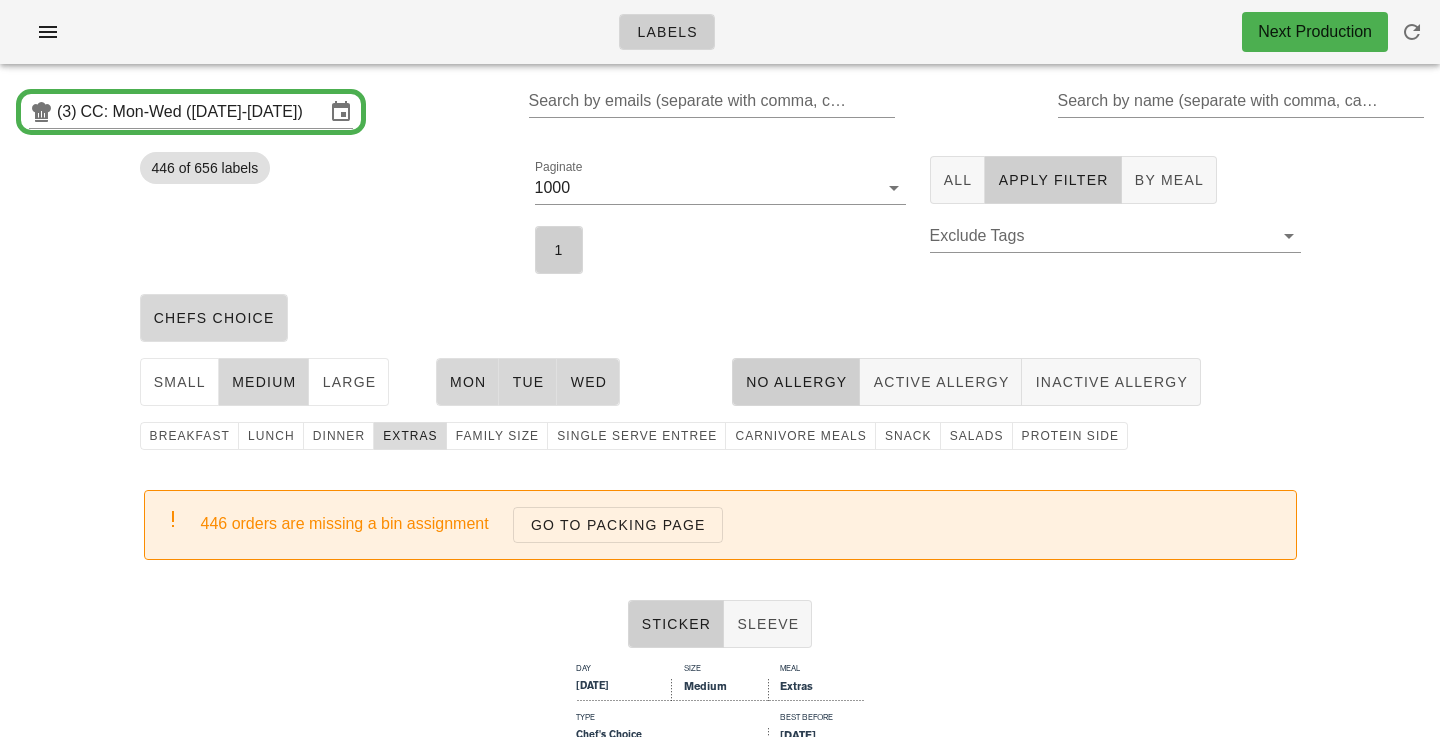click on "extras" at bounding box center (410, 436) 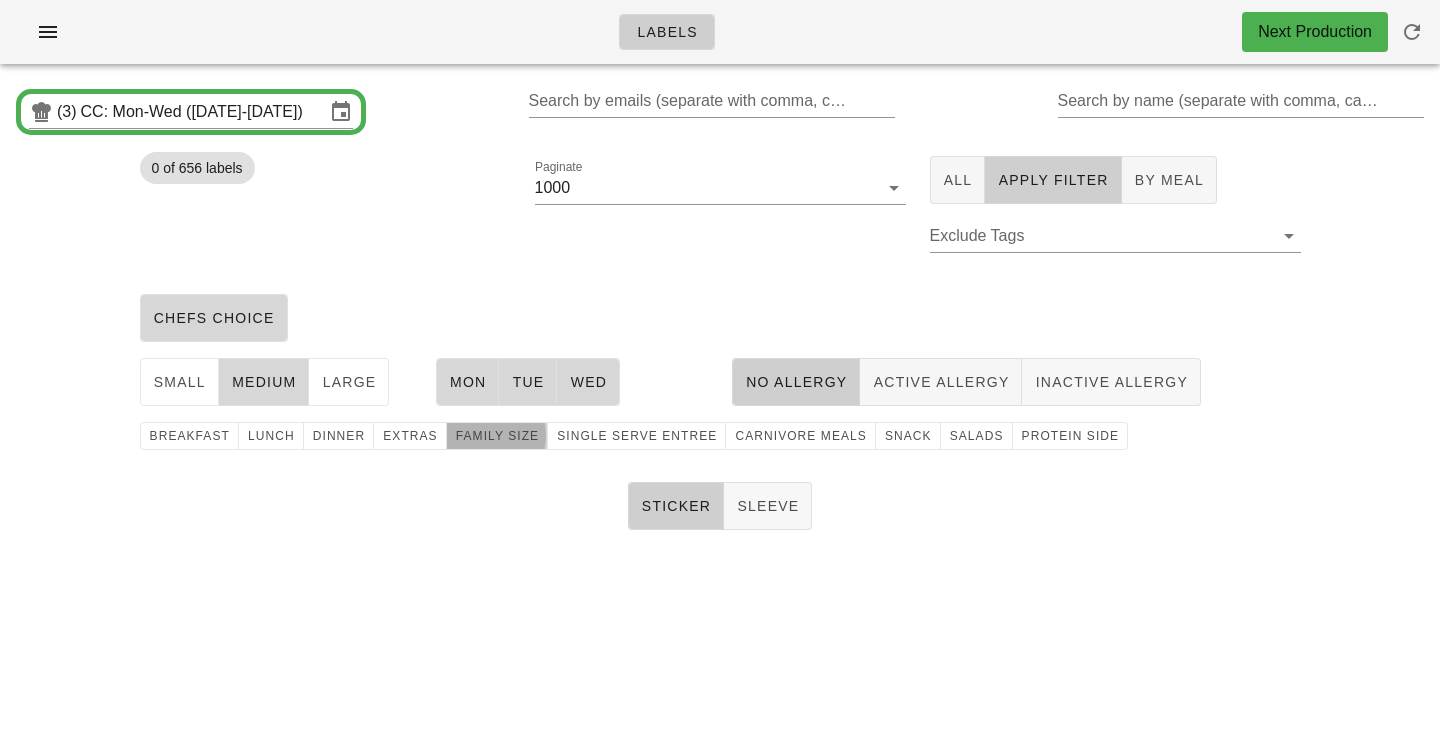 click on "family size" at bounding box center [497, 436] 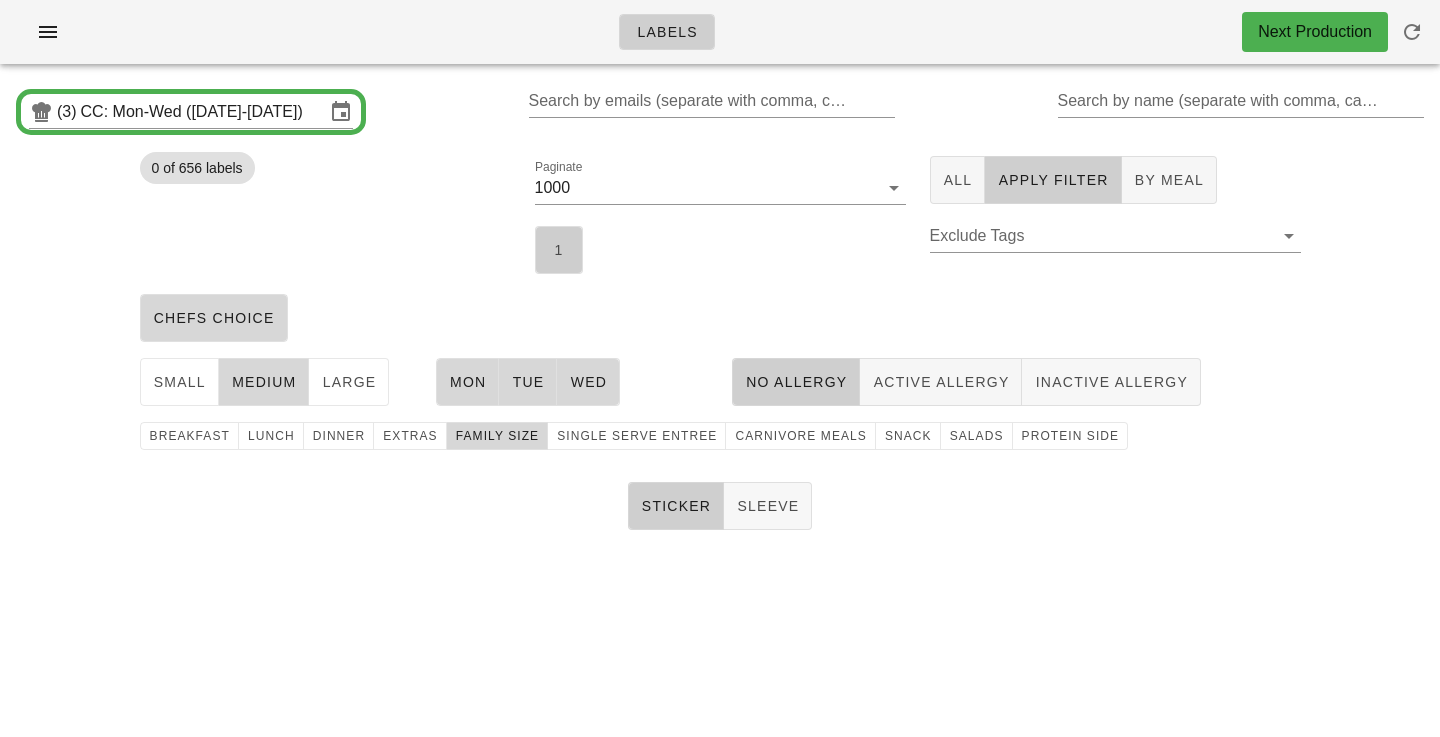 click on "1" at bounding box center (559, 250) 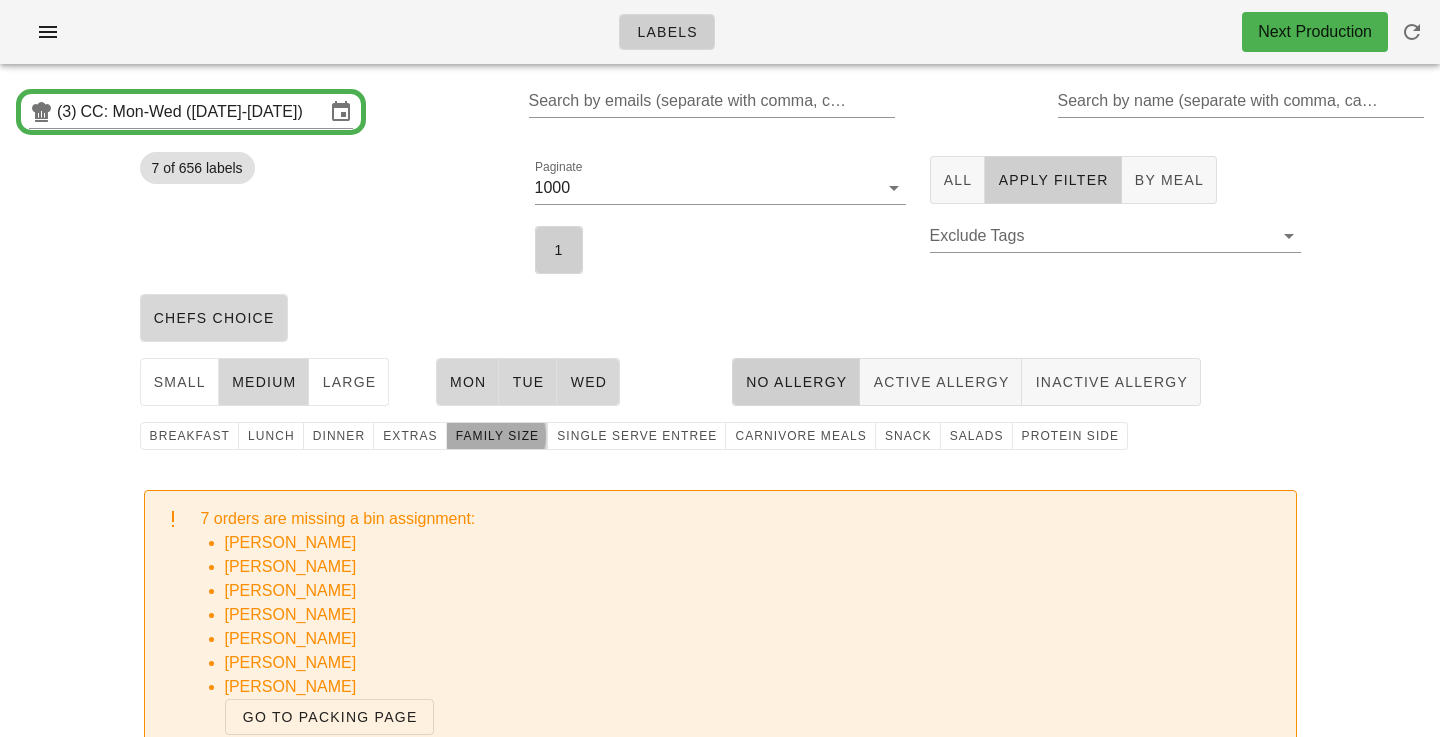 click on "family size" at bounding box center [497, 436] 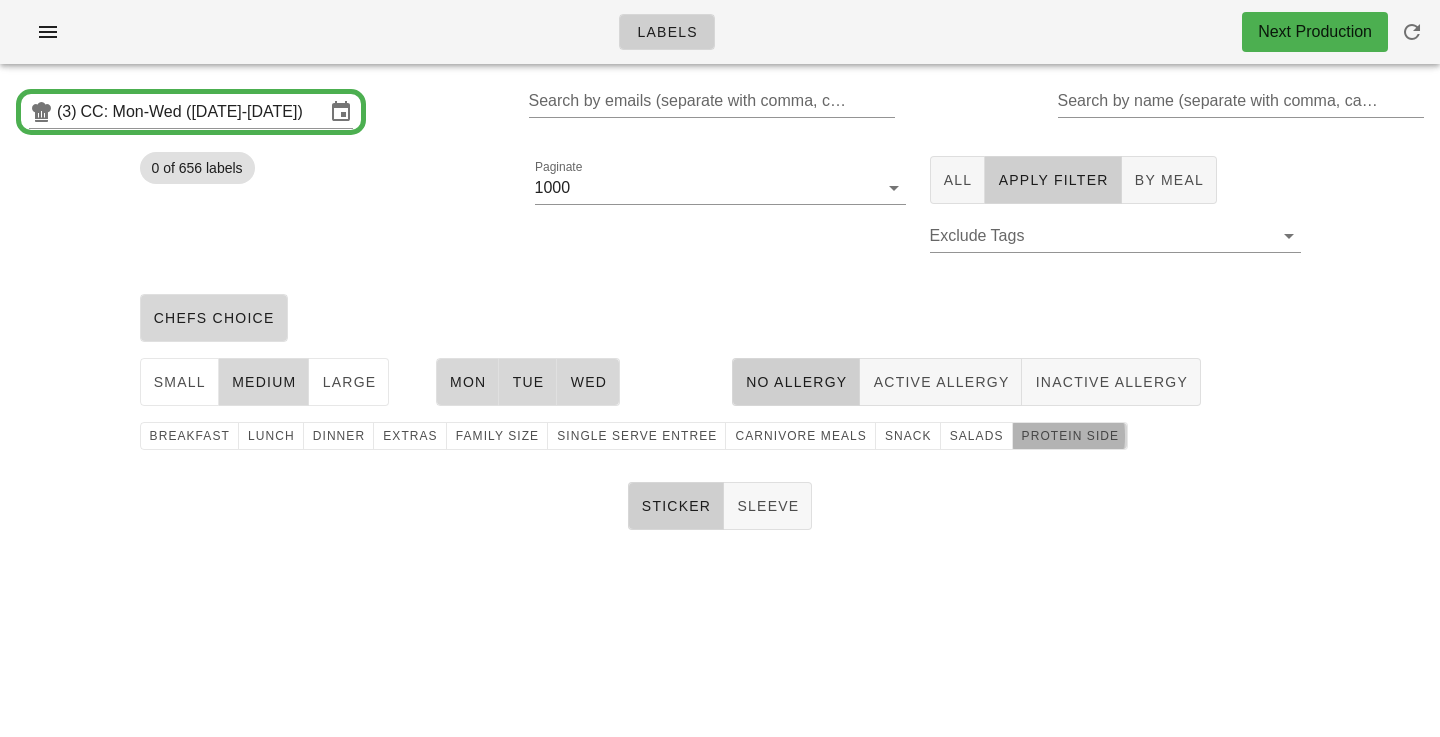 click on "protein side" at bounding box center (1070, 436) 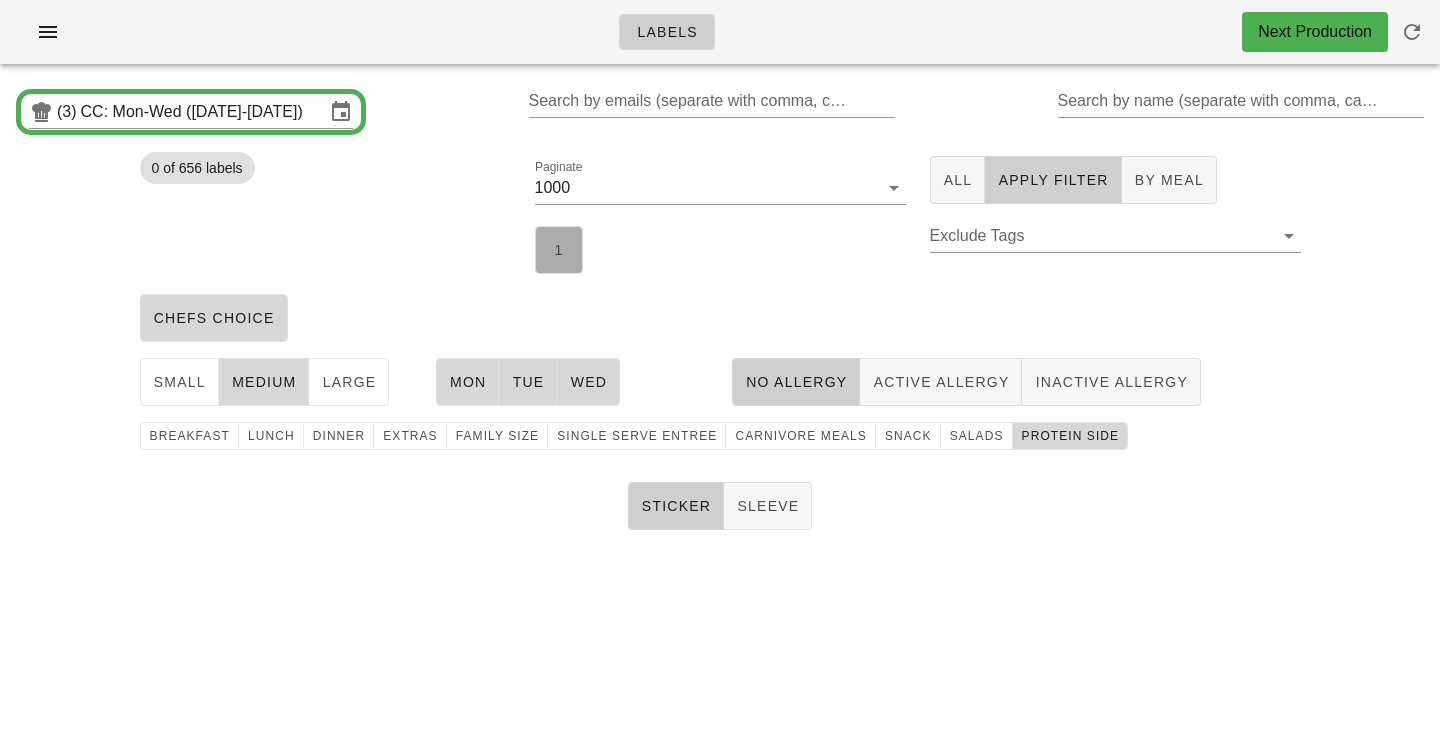 click on "1" at bounding box center (559, 250) 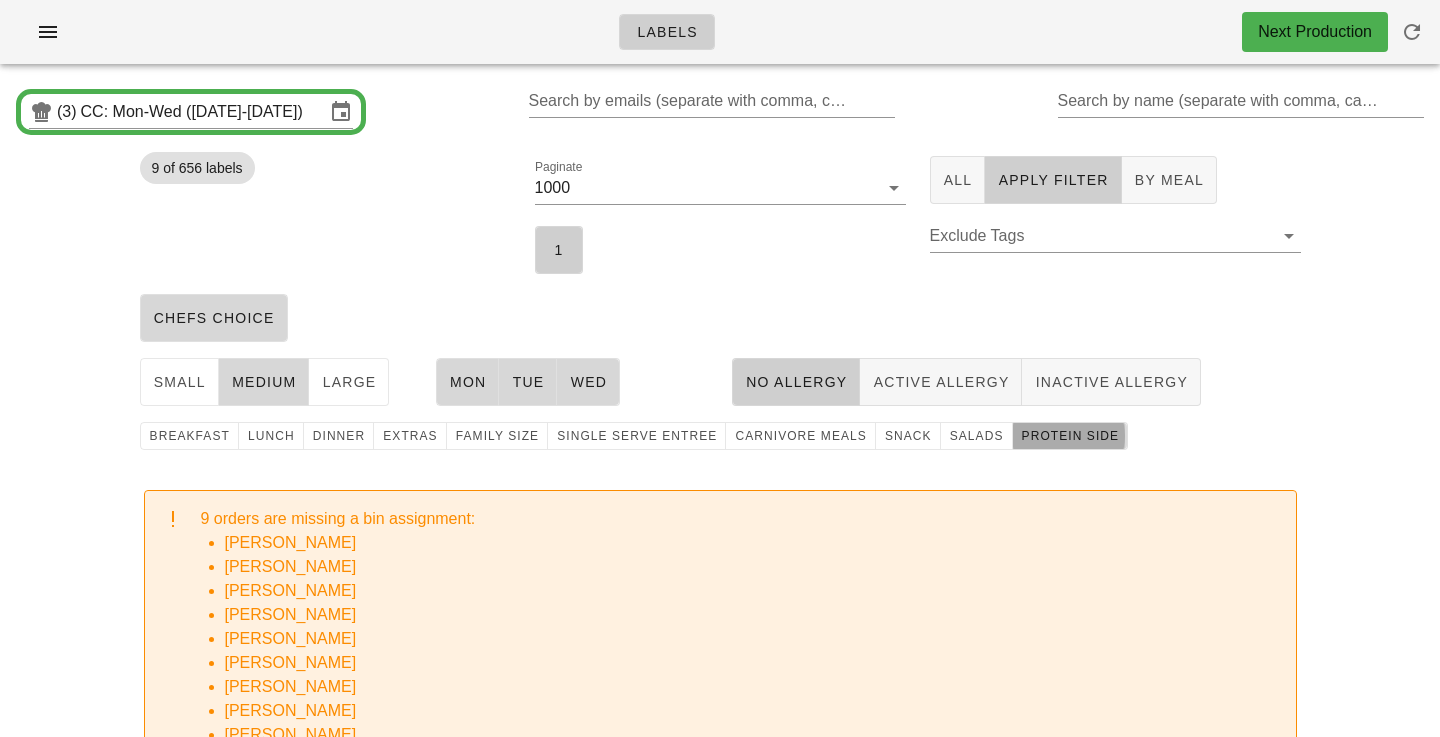 click on "protein side" at bounding box center (1070, 436) 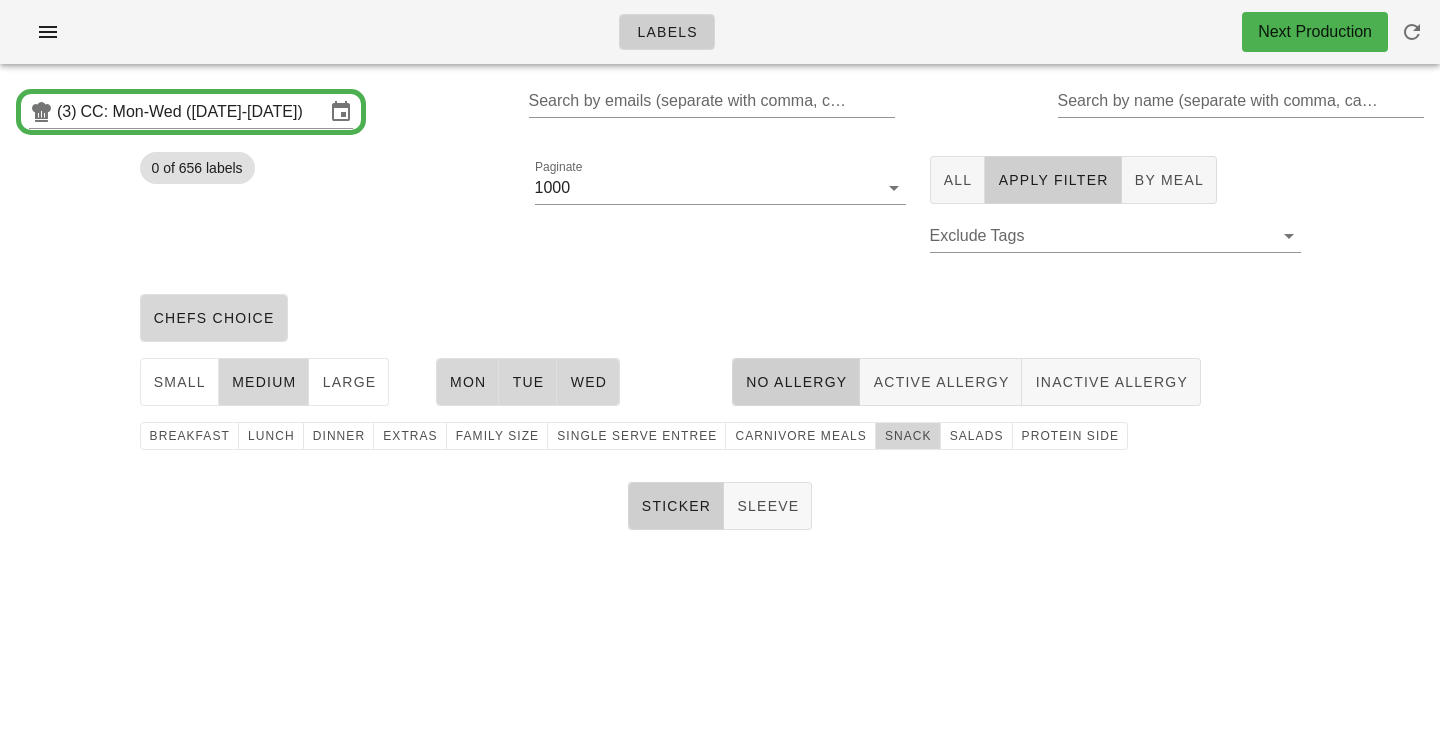 click on "snack" at bounding box center (908, 436) 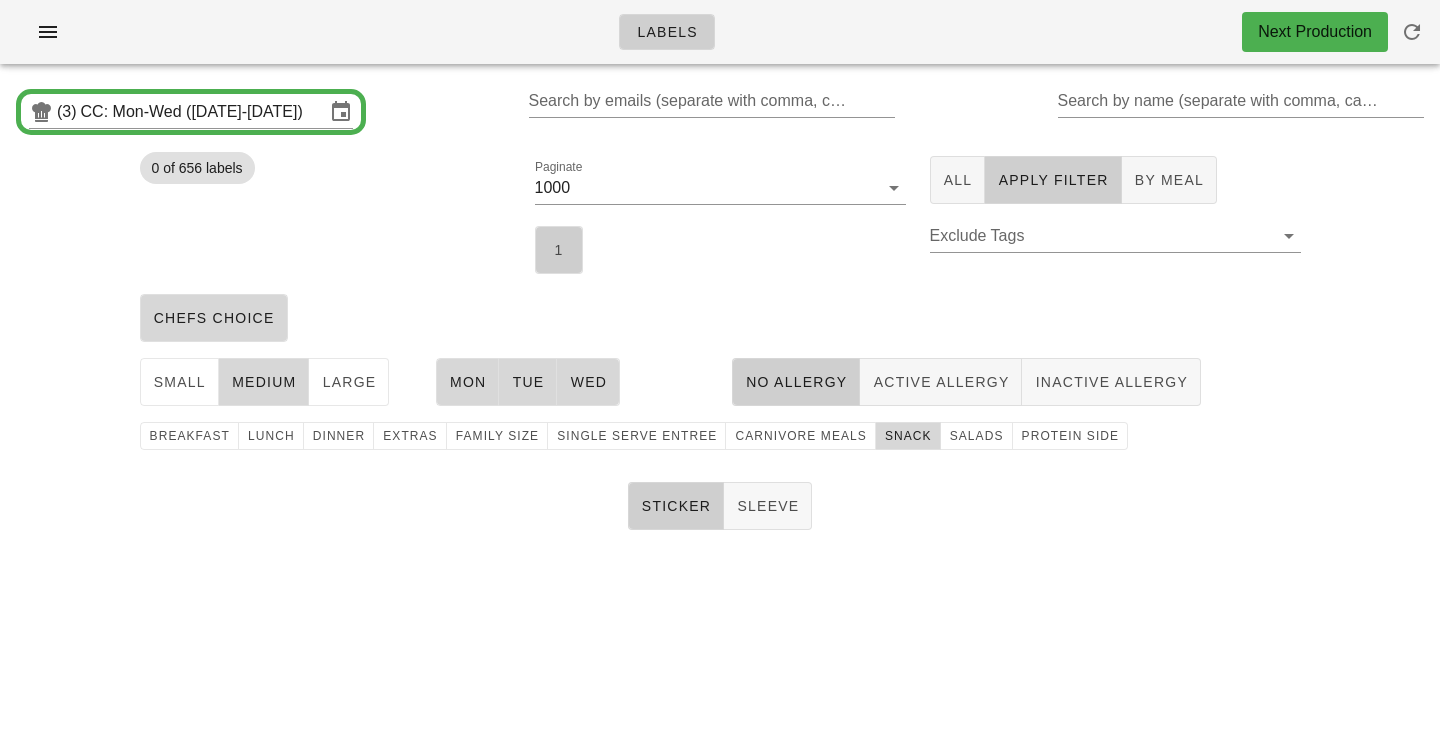 click on "1" at bounding box center [559, 250] 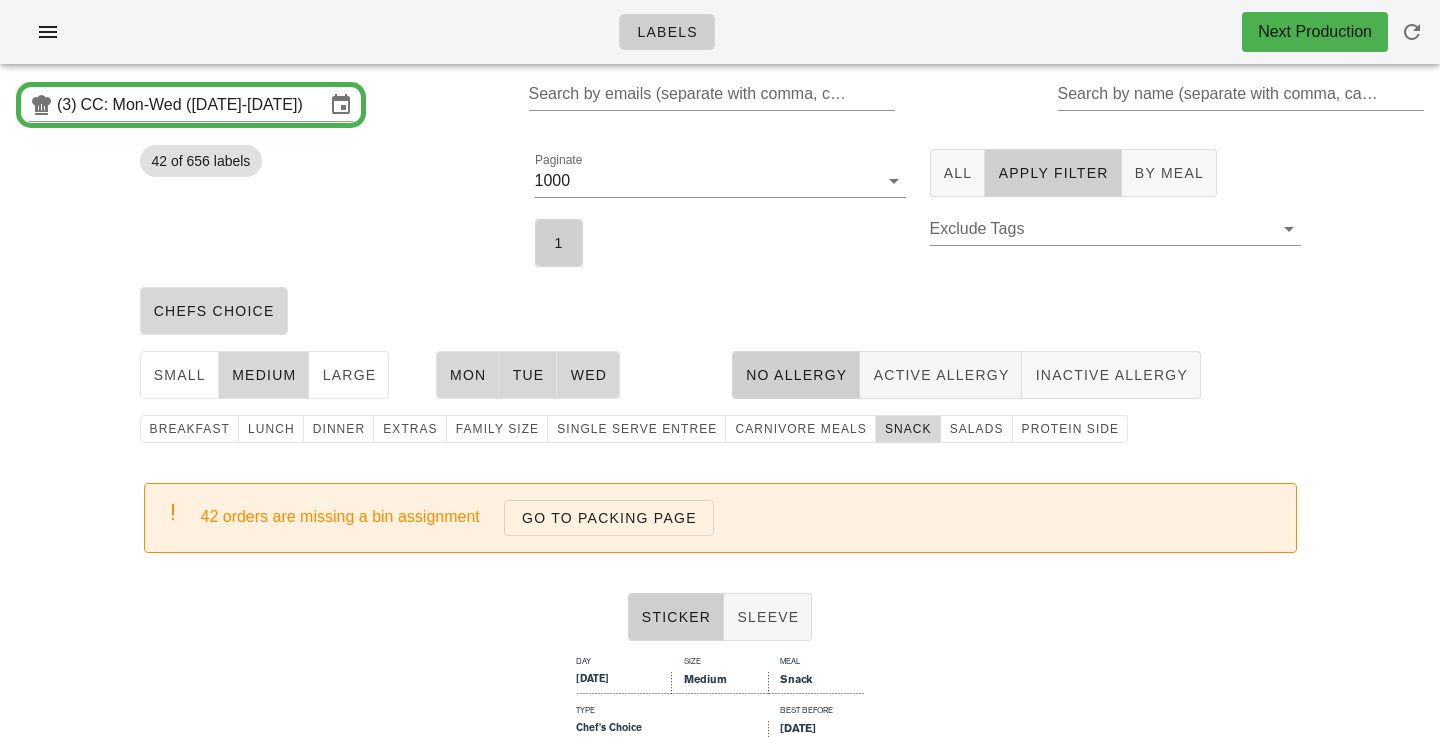 scroll, scrollTop: 0, scrollLeft: 0, axis: both 